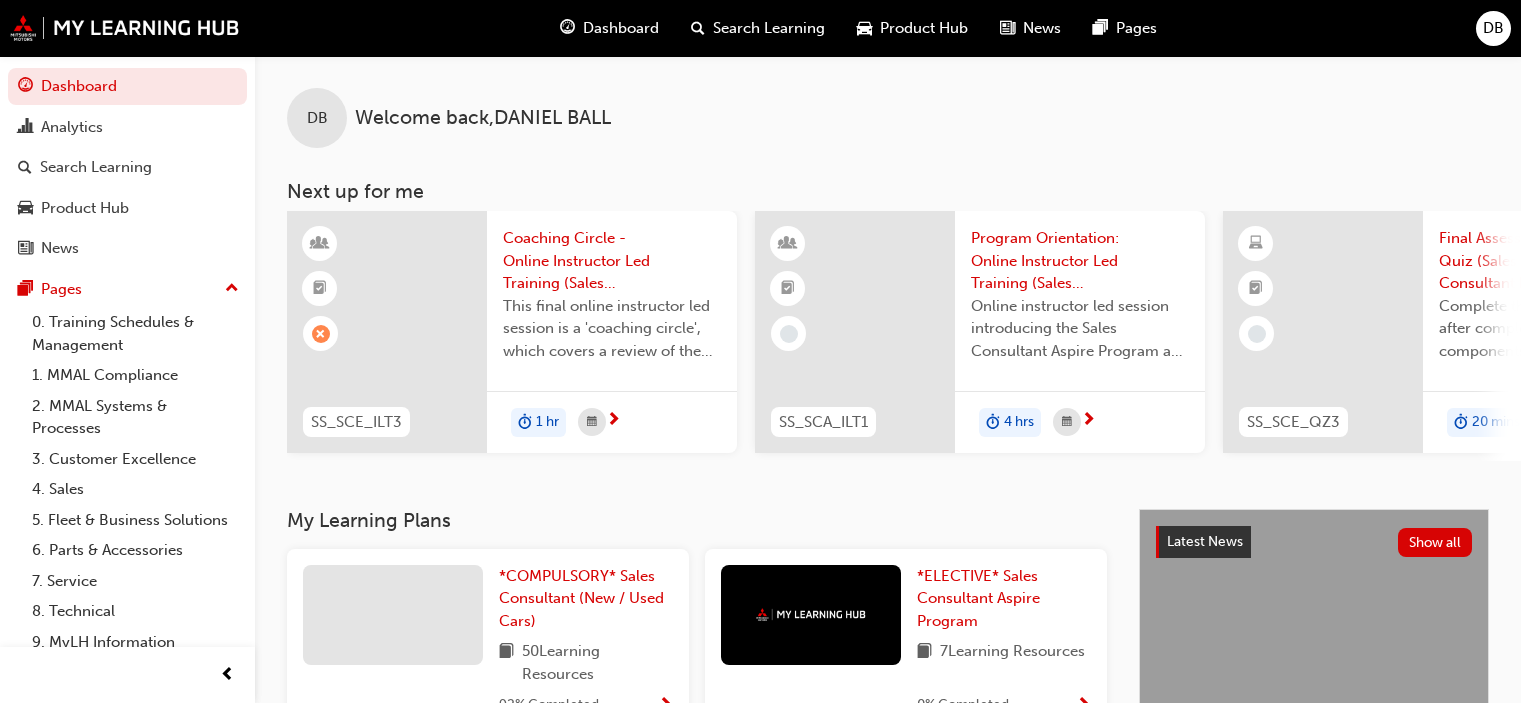 scroll, scrollTop: 290, scrollLeft: 0, axis: vertical 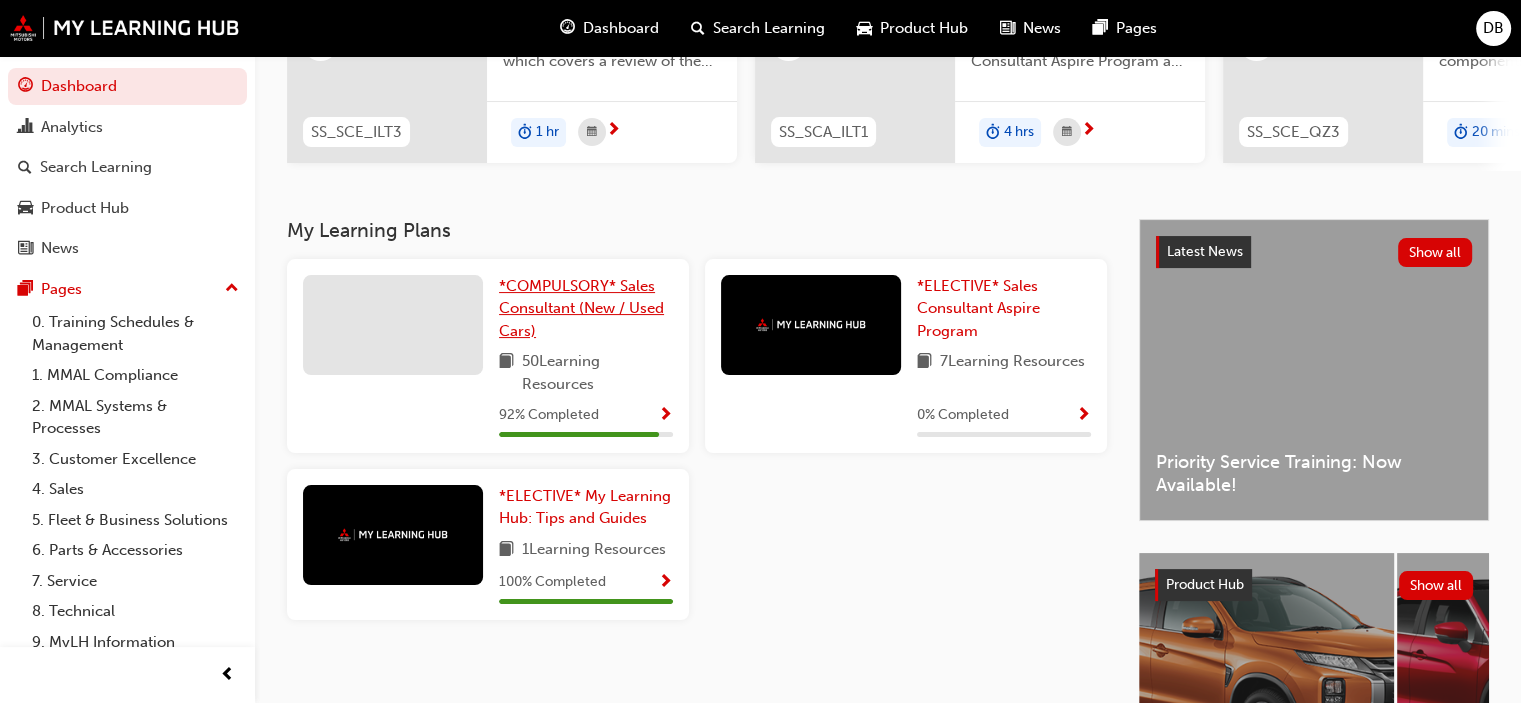click on "*COMPULSORY* Sales Consultant (New / Used Cars)" at bounding box center (586, 309) 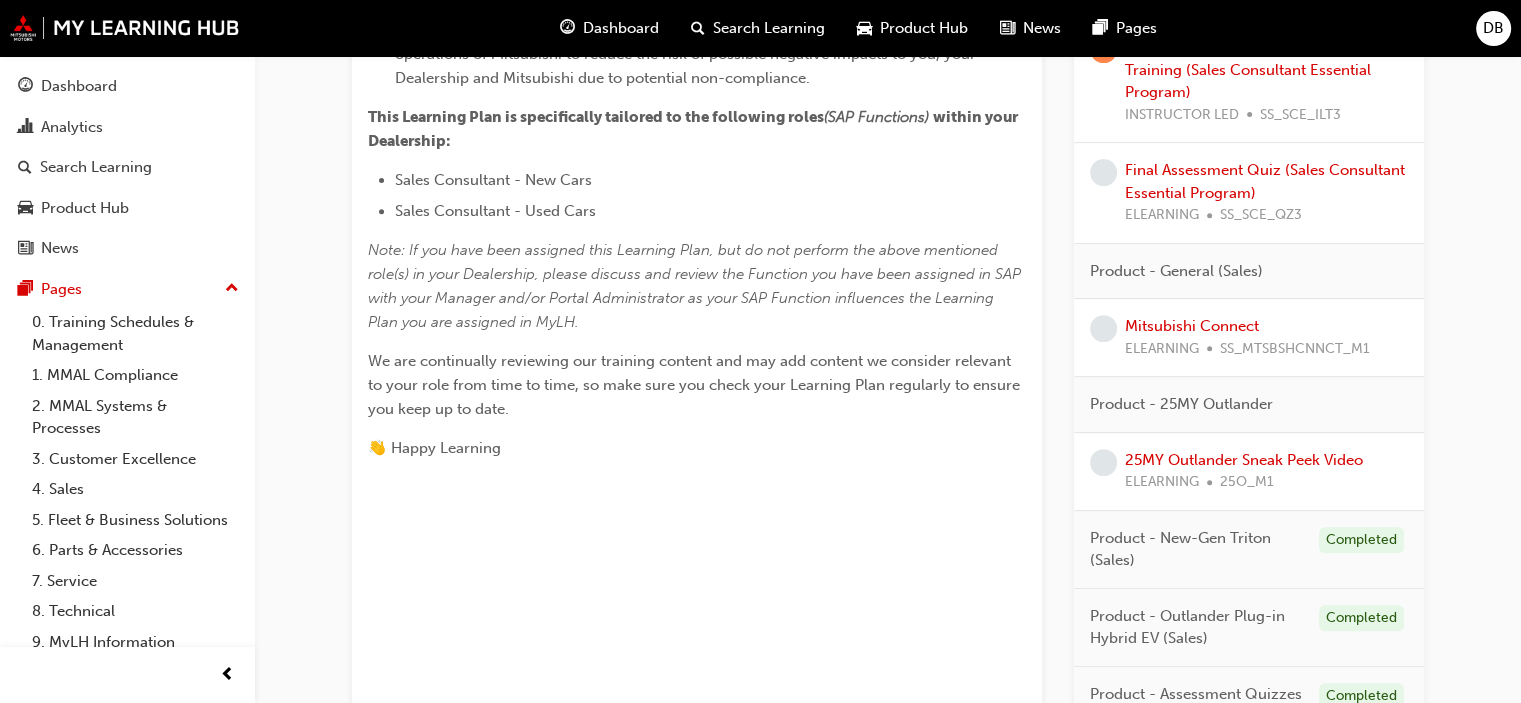scroll, scrollTop: 644, scrollLeft: 0, axis: vertical 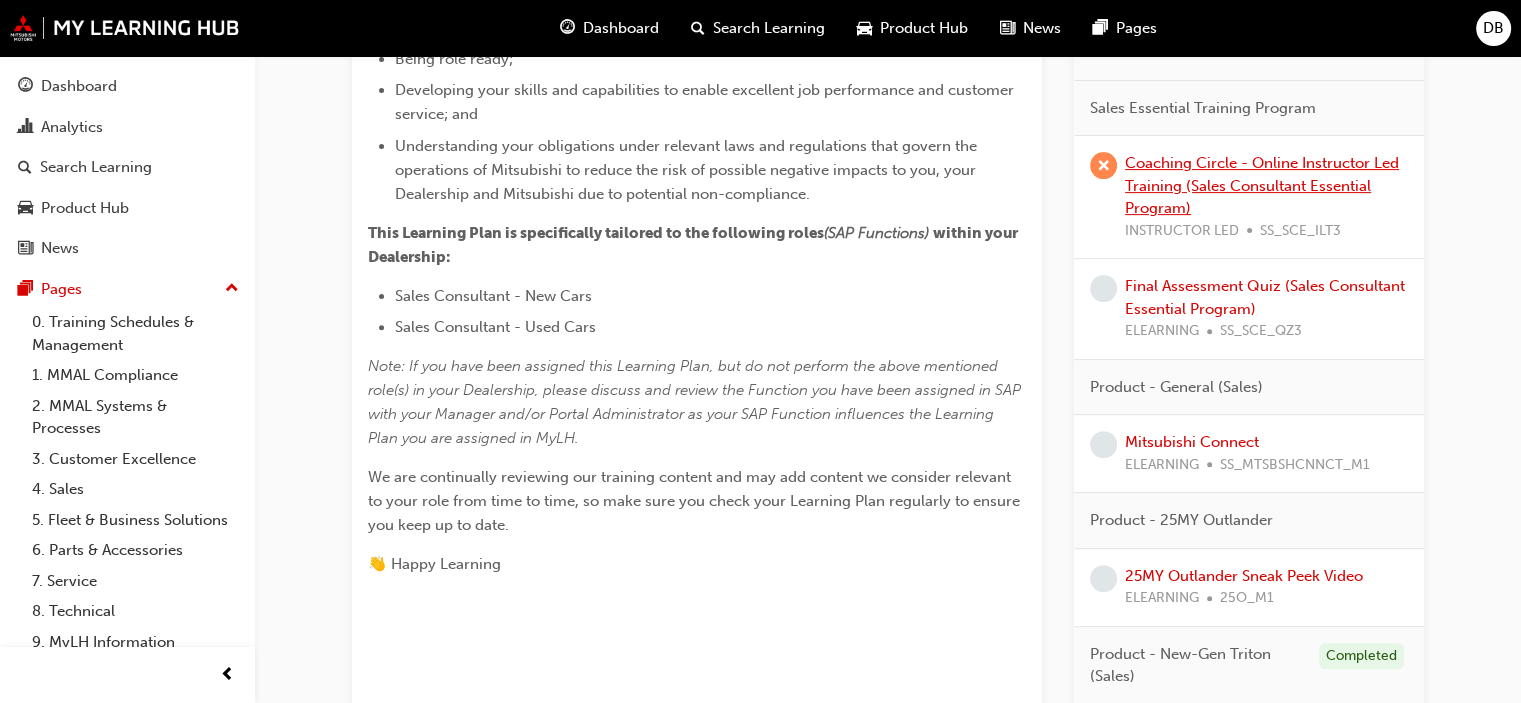 click on "Coaching Circle - Online Instructor Led Training (Sales Consultant Essential Program)" at bounding box center (1262, 185) 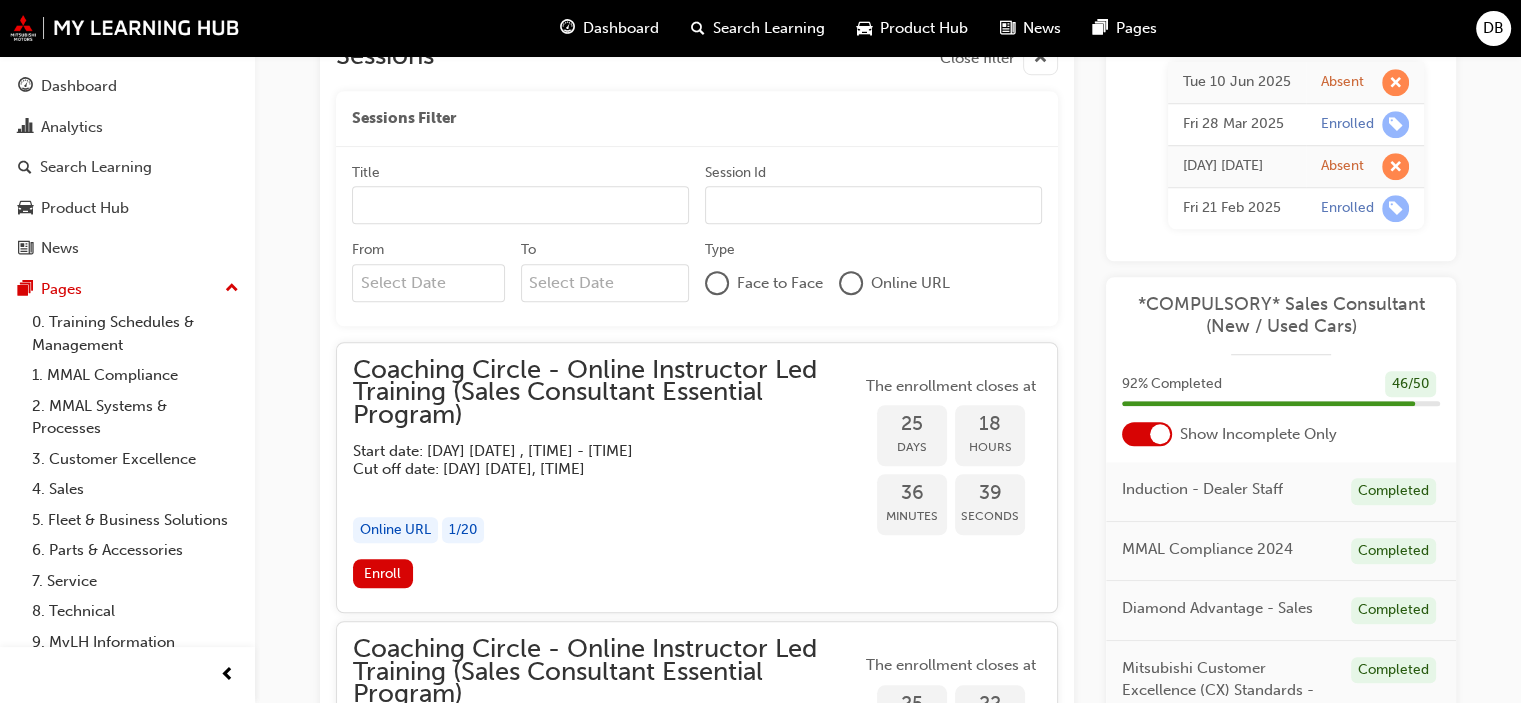 scroll, scrollTop: 1540, scrollLeft: 0, axis: vertical 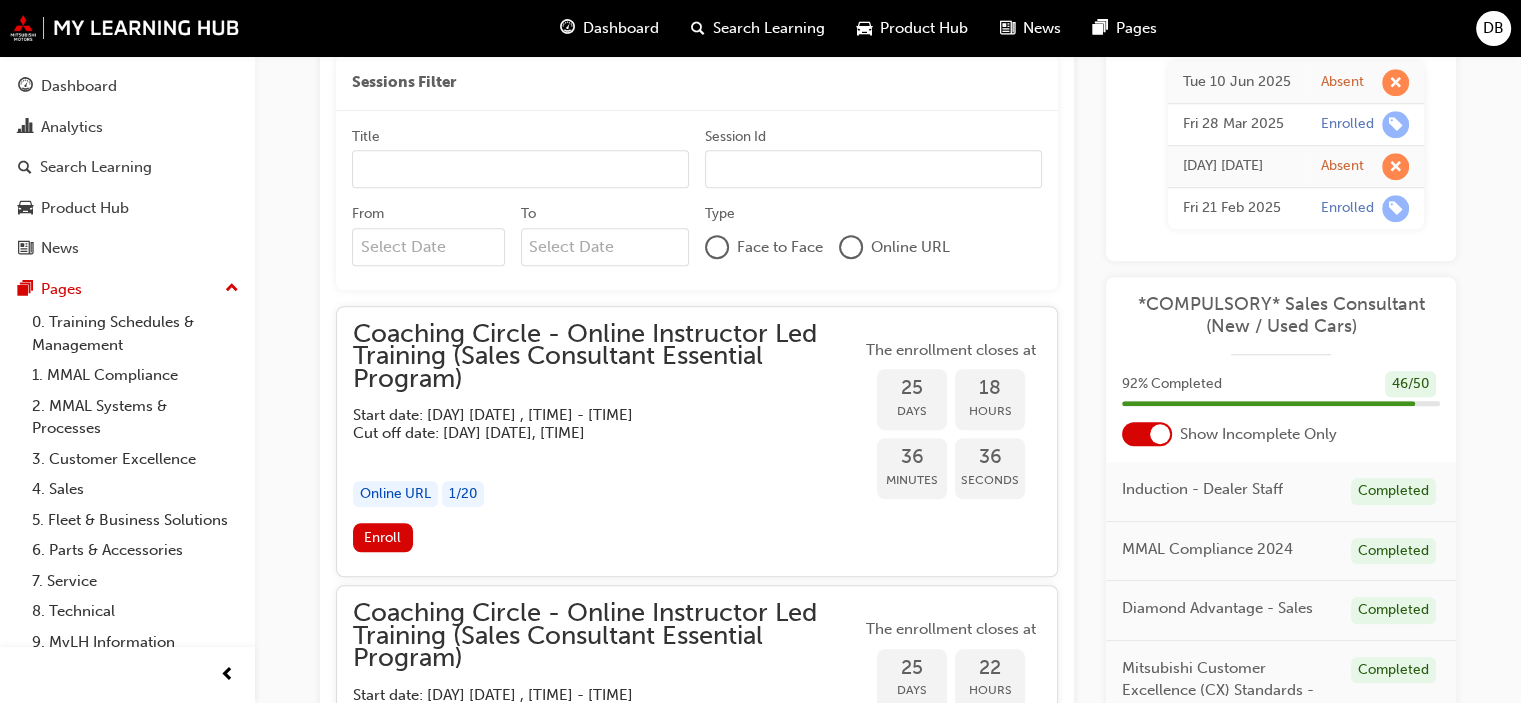 drag, startPoint x: 275, startPoint y: 421, endPoint x: 389, endPoint y: 418, distance: 114.03947 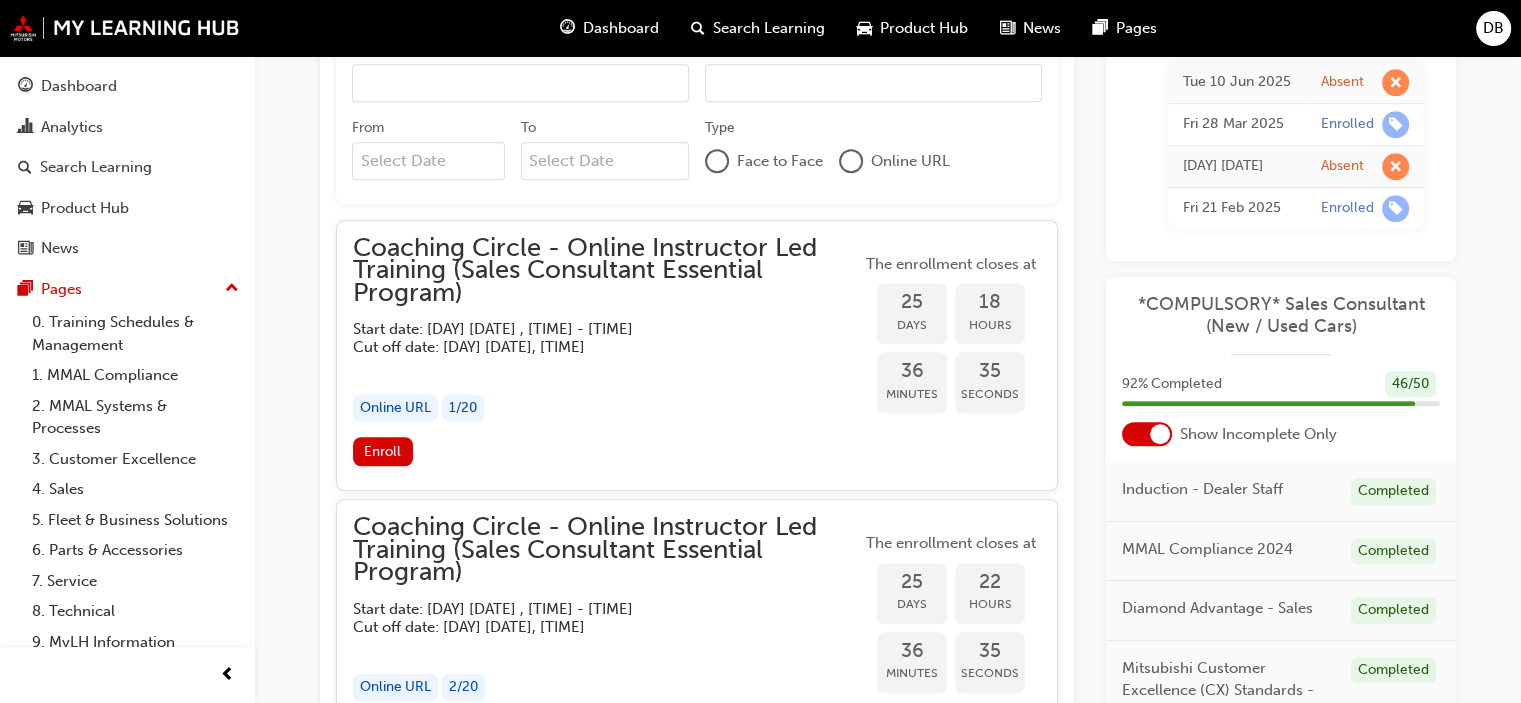 scroll, scrollTop: 1740, scrollLeft: 0, axis: vertical 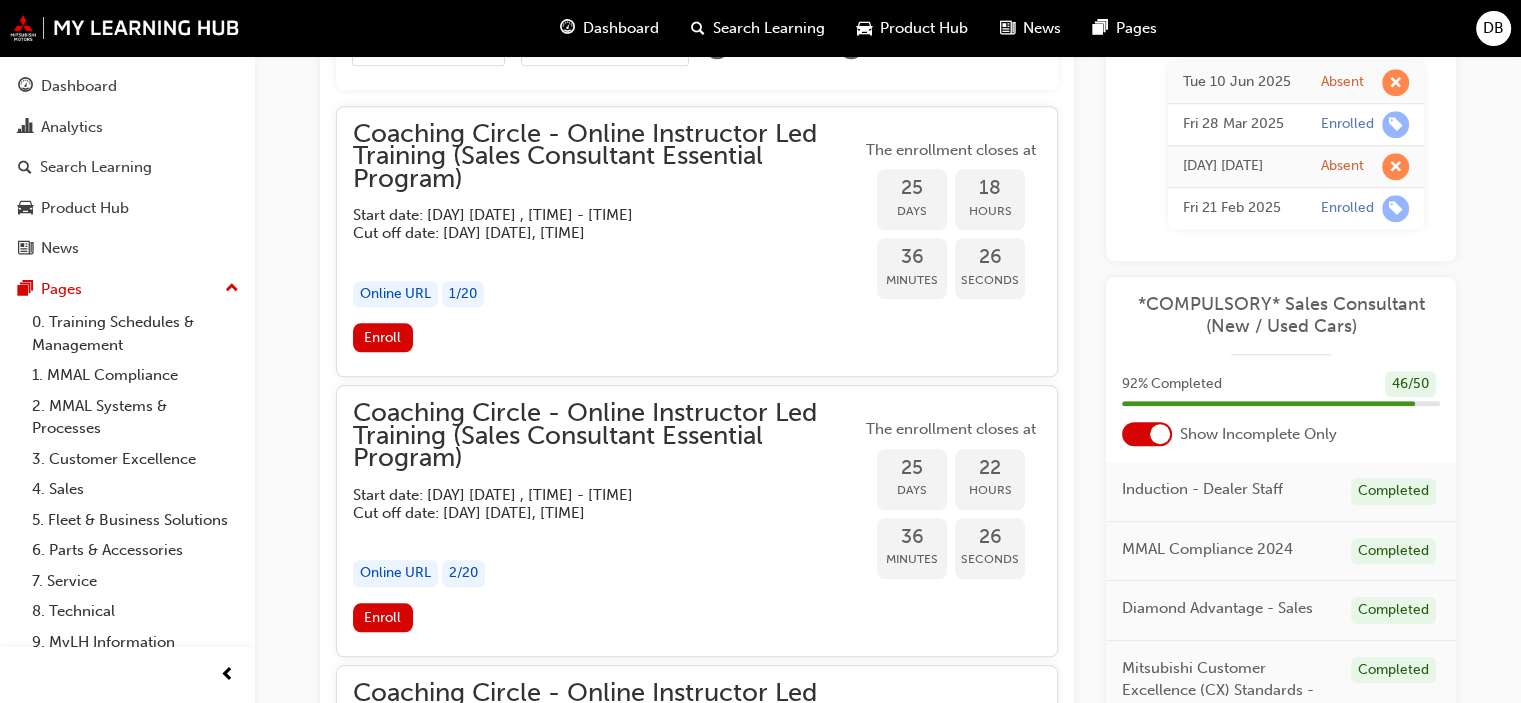 drag, startPoint x: 301, startPoint y: 462, endPoint x: 349, endPoint y: 563, distance: 111.82576 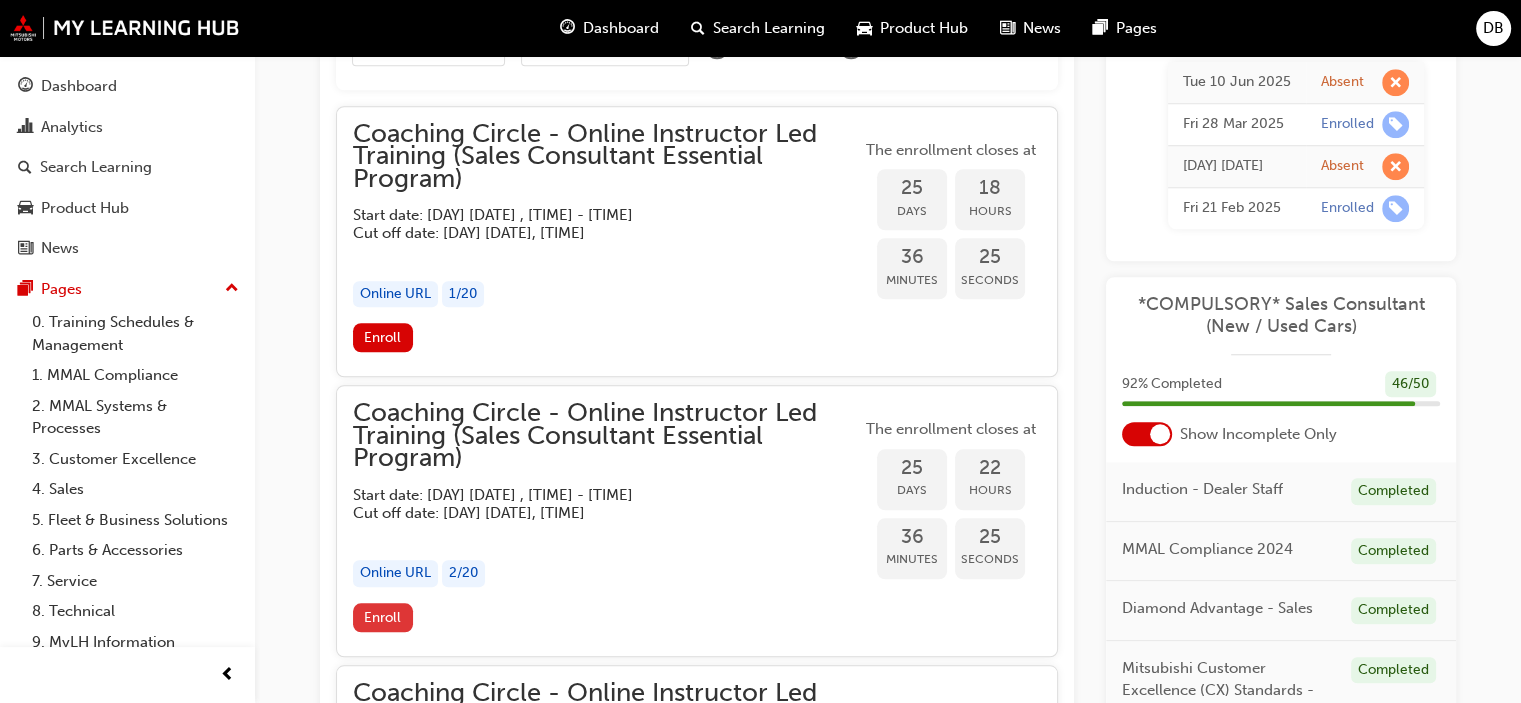 click on "Enroll" at bounding box center (382, 617) 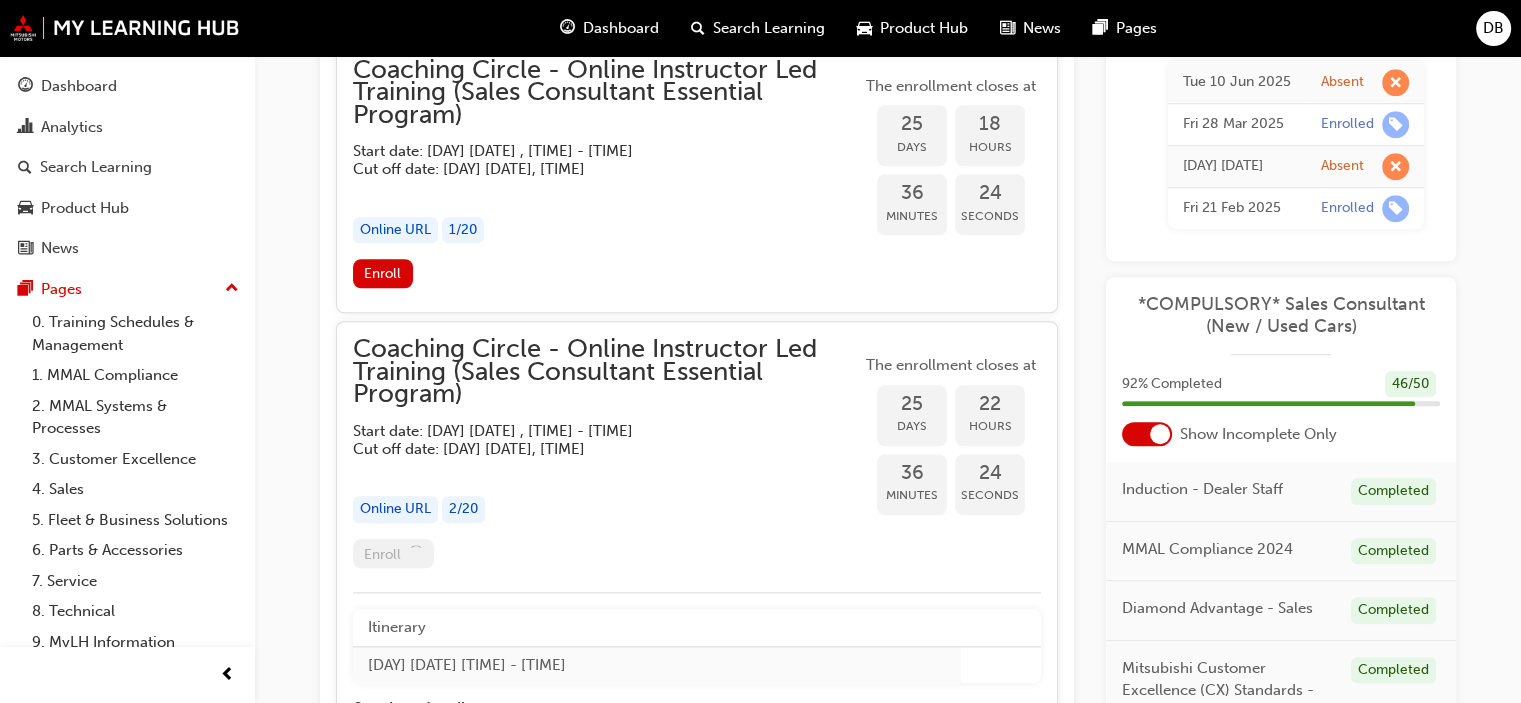 scroll, scrollTop: 1840, scrollLeft: 0, axis: vertical 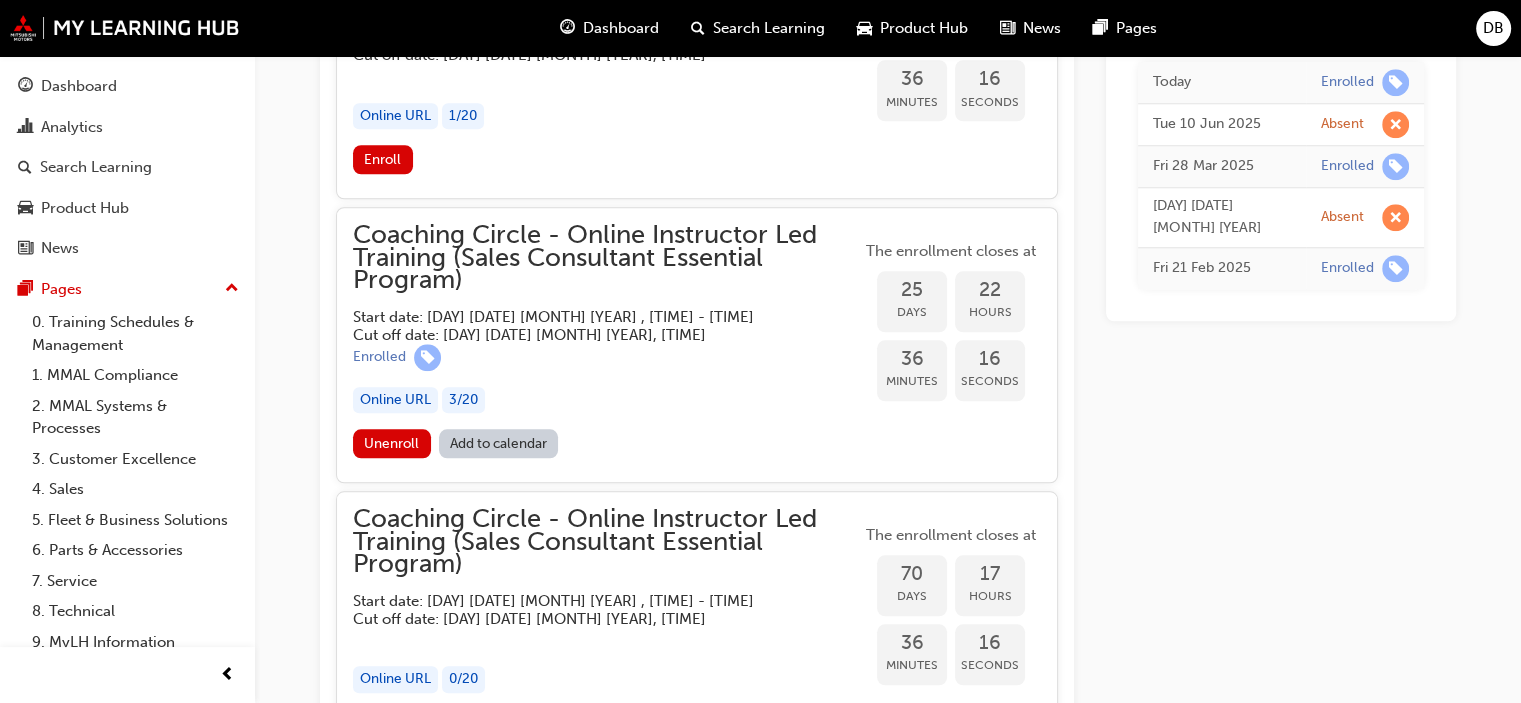 click on "Add to calendar" at bounding box center [499, 443] 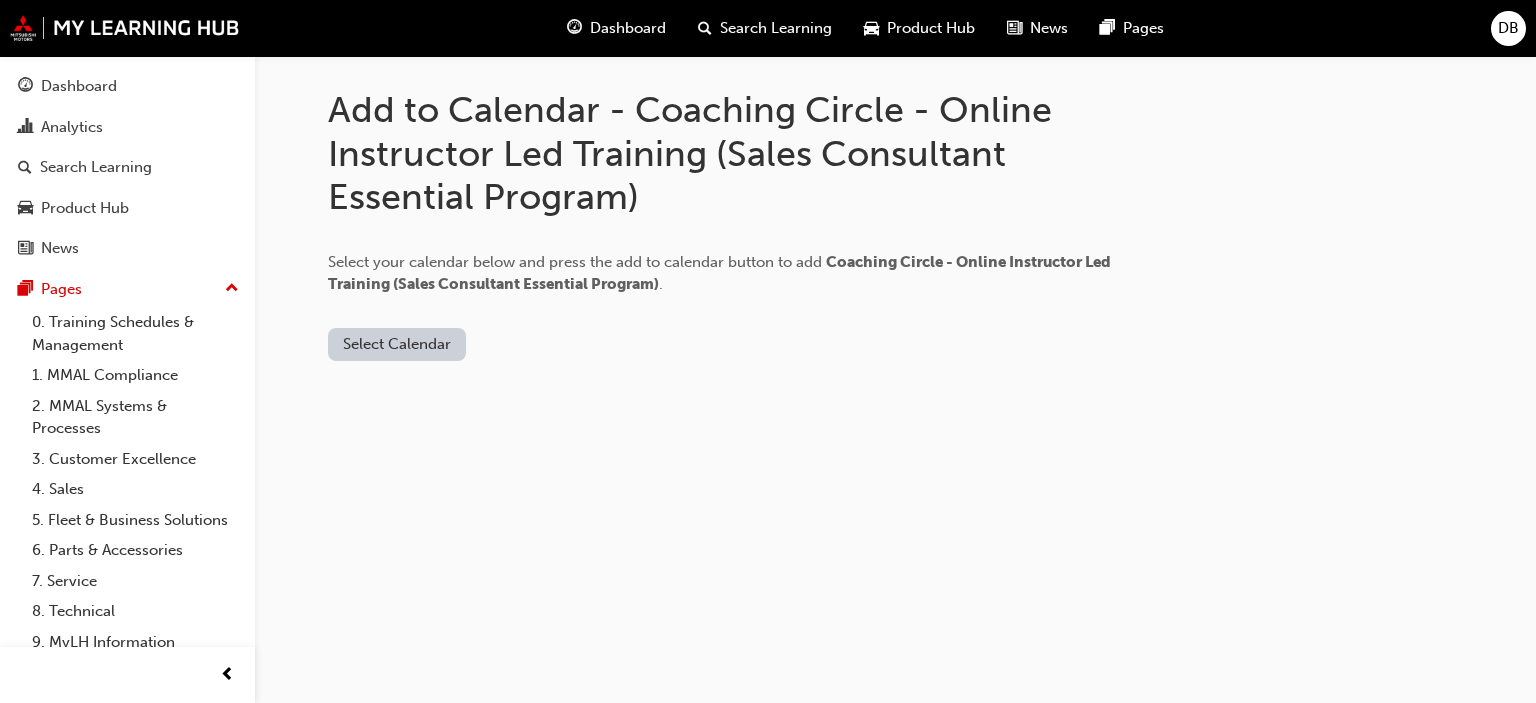 click on "Select Calendar" at bounding box center (397, 344) 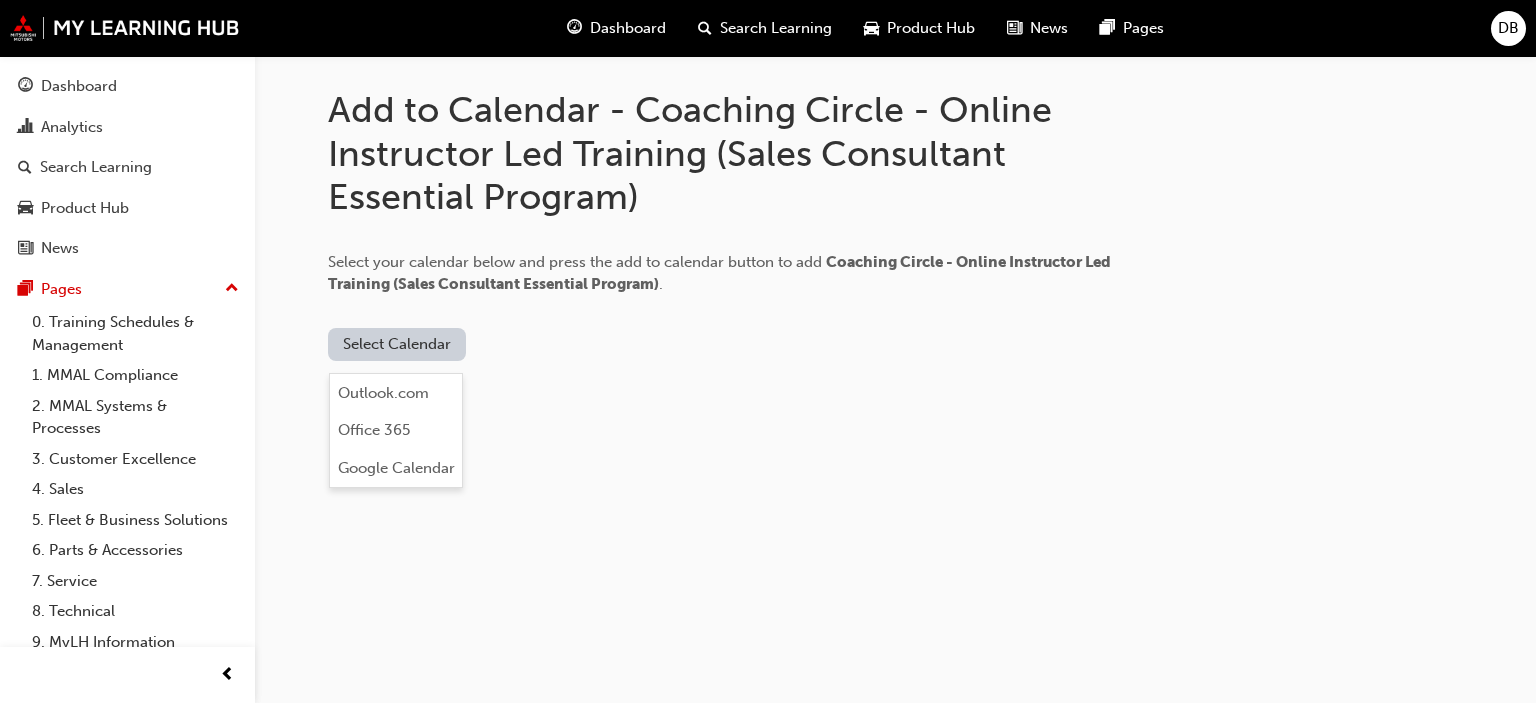 click on "Add to Calendar - Coaching Circle - Online Instructor Led Training (Sales Consultant Essential Program) Select your calendar below and press the add to calendar button to add   Coaching Circle - Online Instructor Led Training (Sales Consultant Essential Program) . Select Calendar" at bounding box center [768, 351] 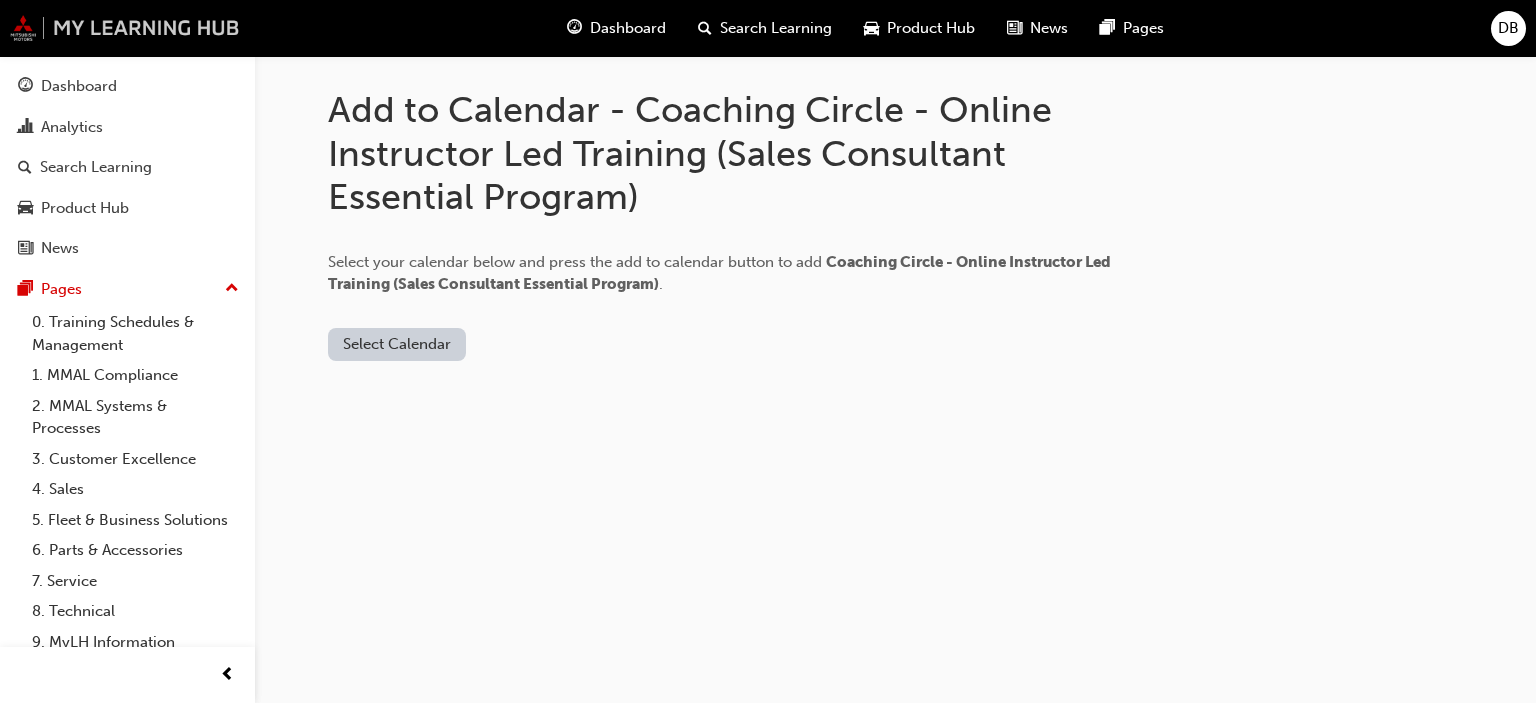 click at bounding box center [125, 28] 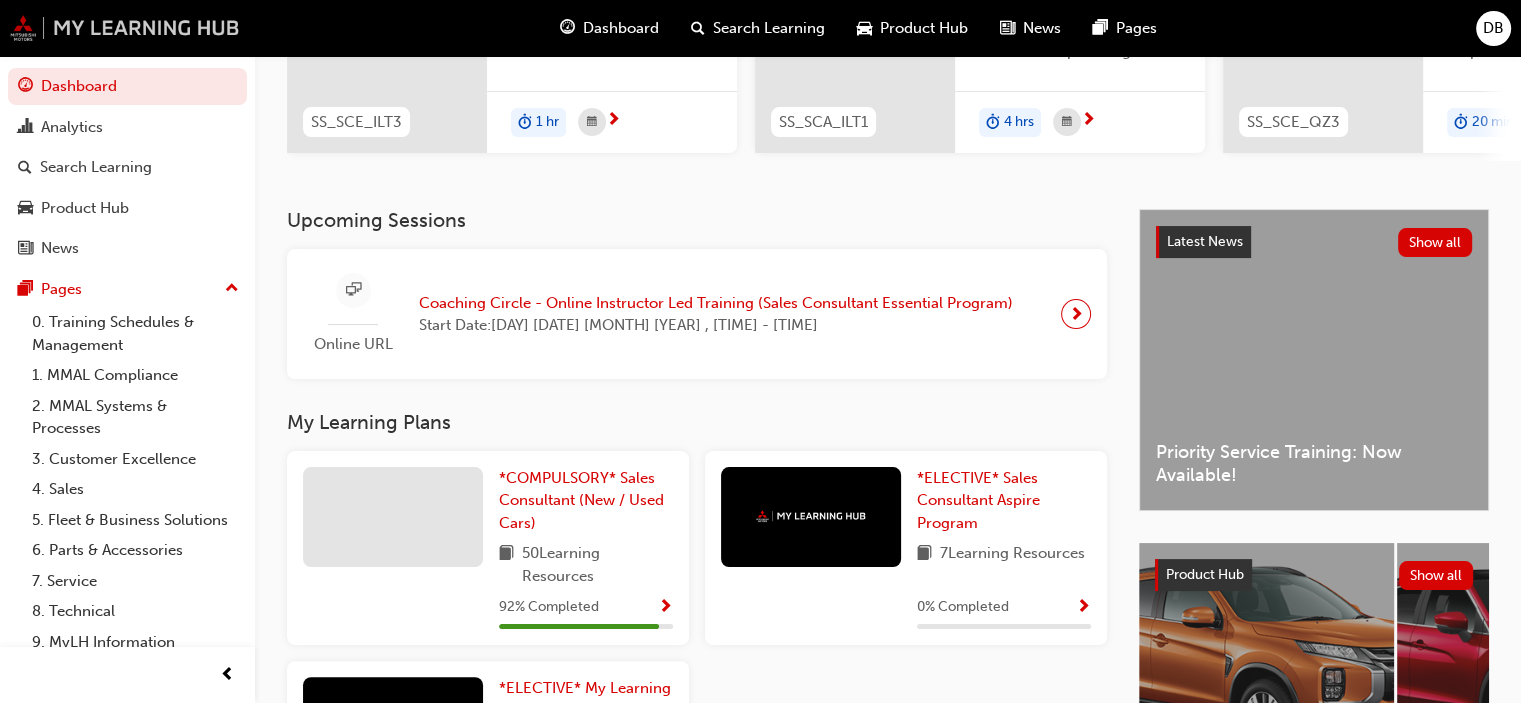 scroll, scrollTop: 400, scrollLeft: 0, axis: vertical 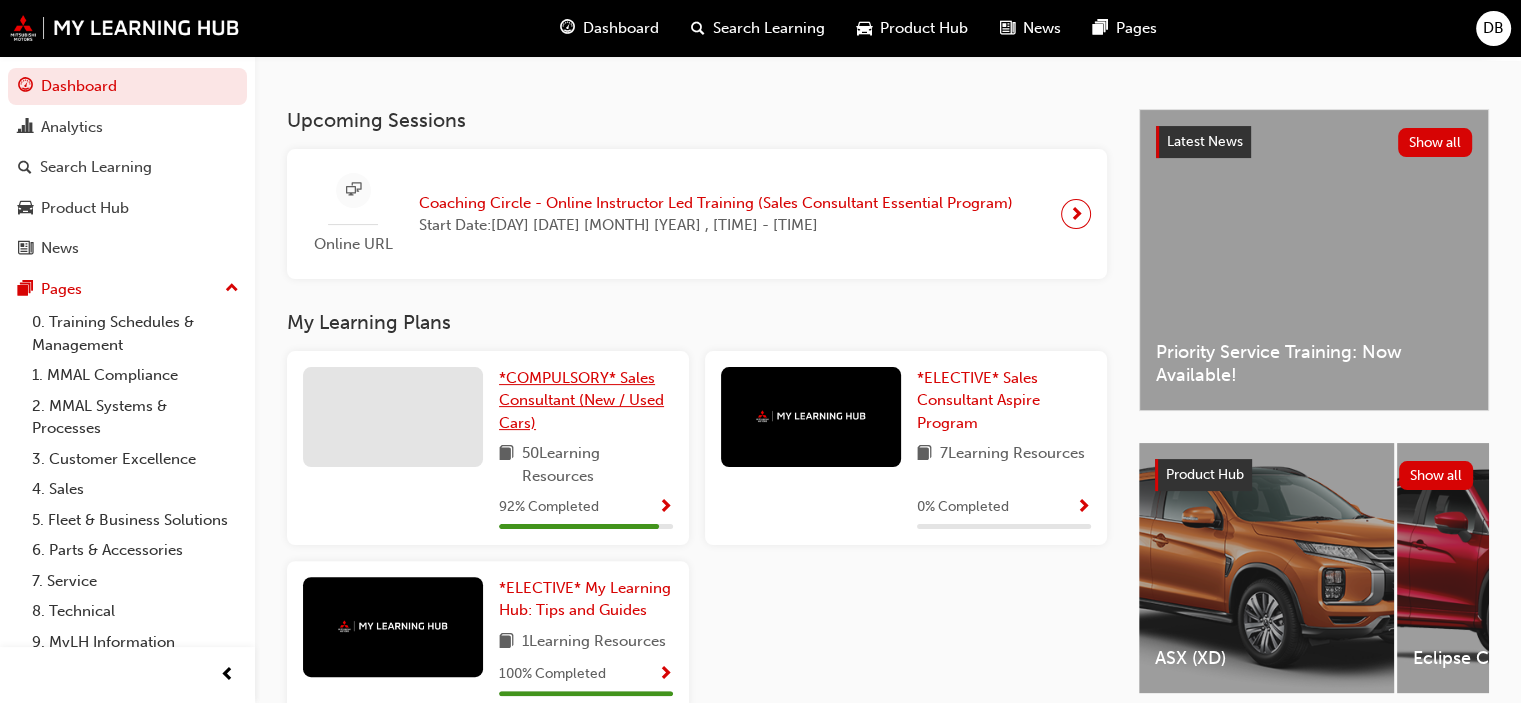 click on "*COMPULSORY* Sales Consultant (New / Used Cars)" at bounding box center [586, 401] 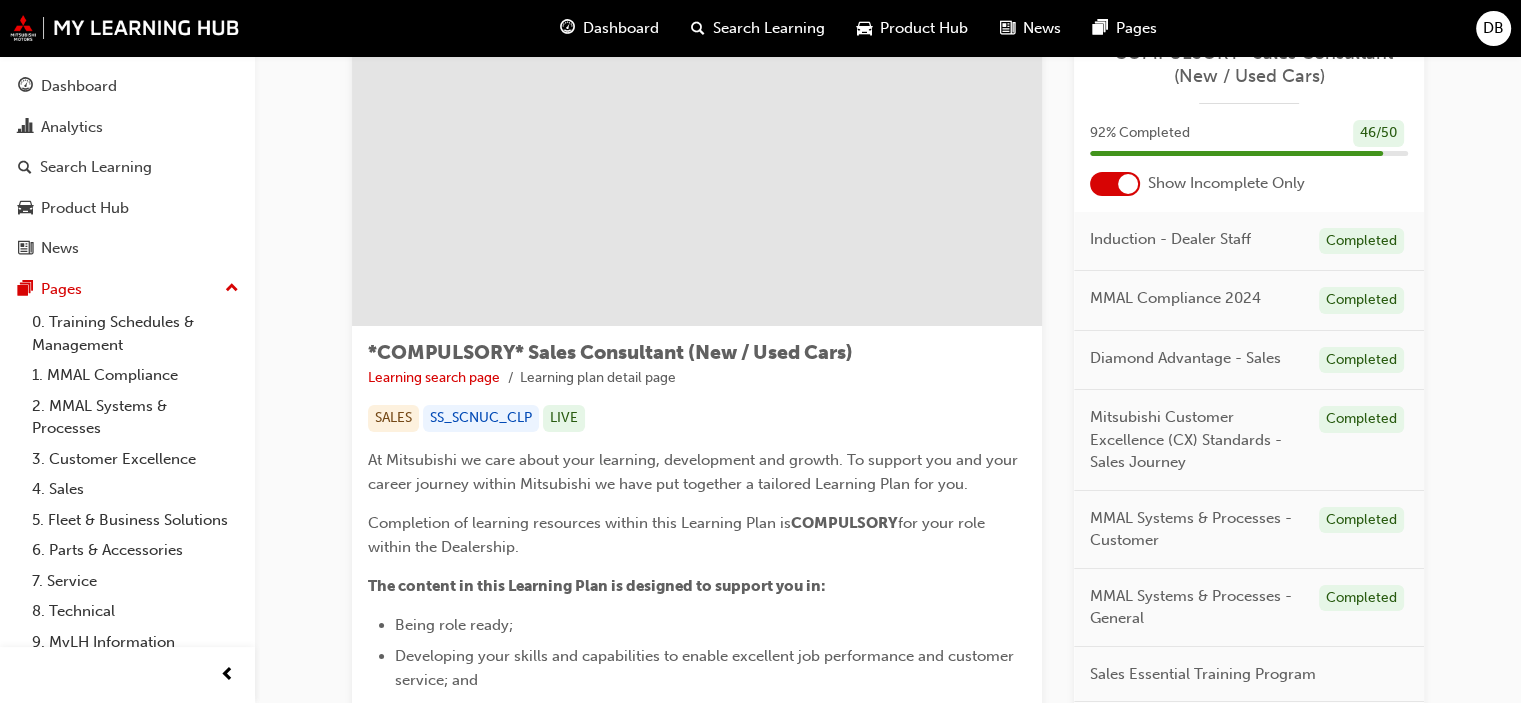 scroll, scrollTop: 0, scrollLeft: 0, axis: both 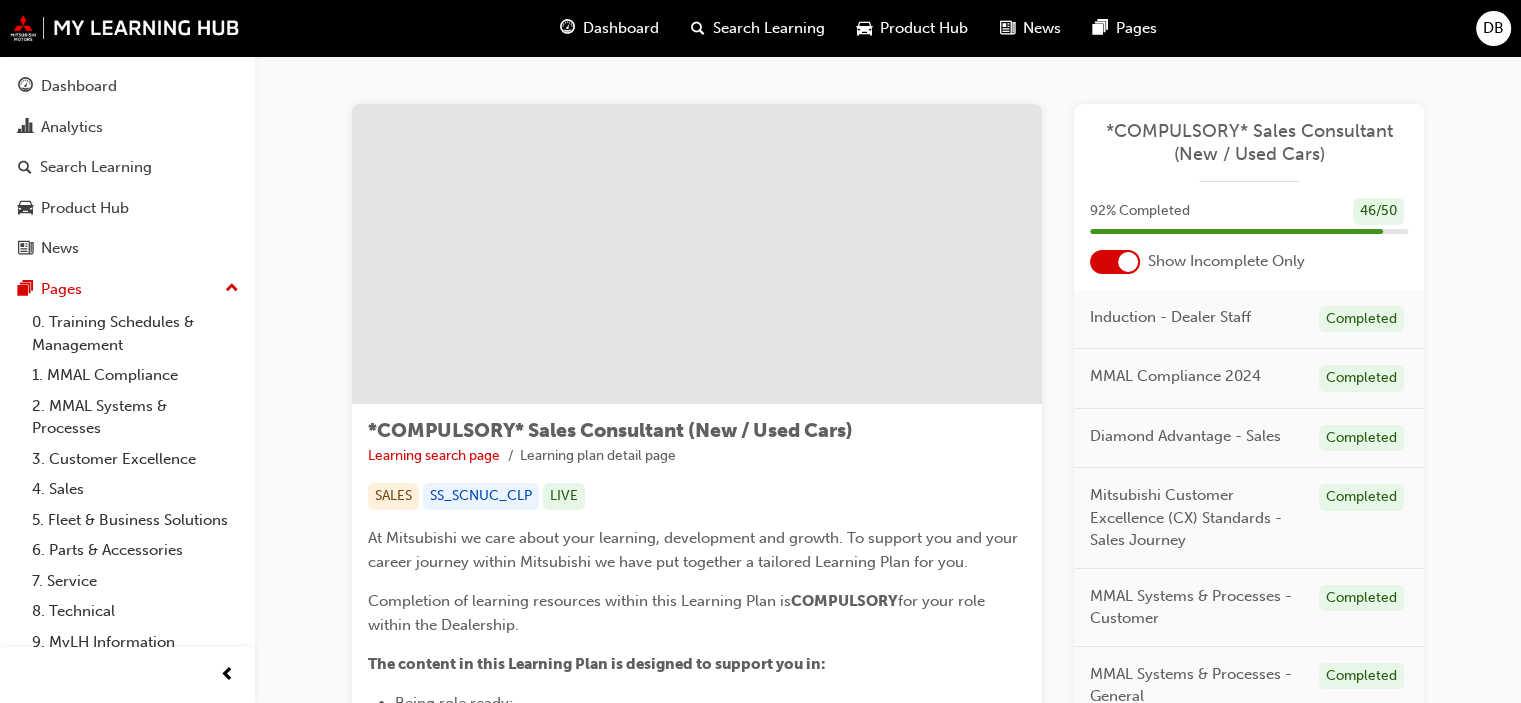click at bounding box center [697, 254] 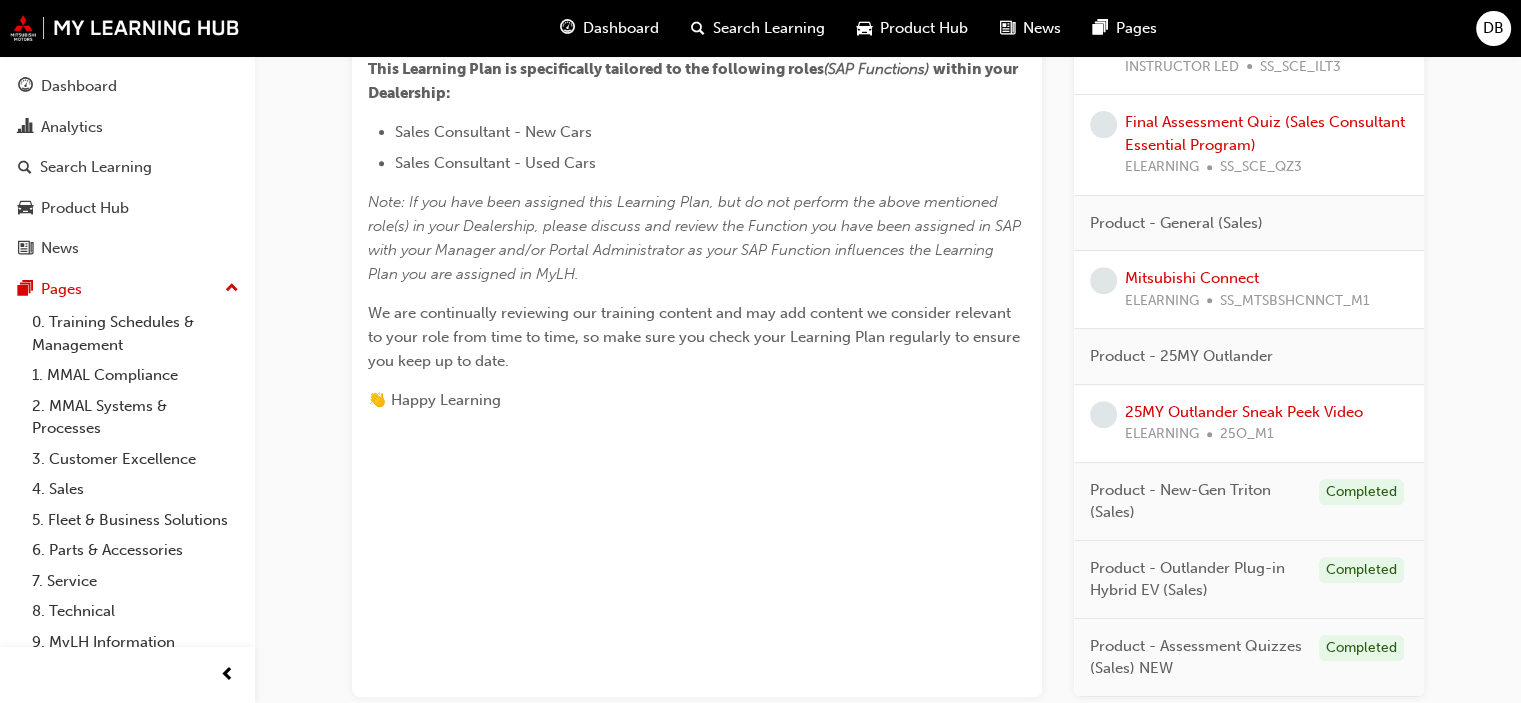 scroll, scrollTop: 700, scrollLeft: 0, axis: vertical 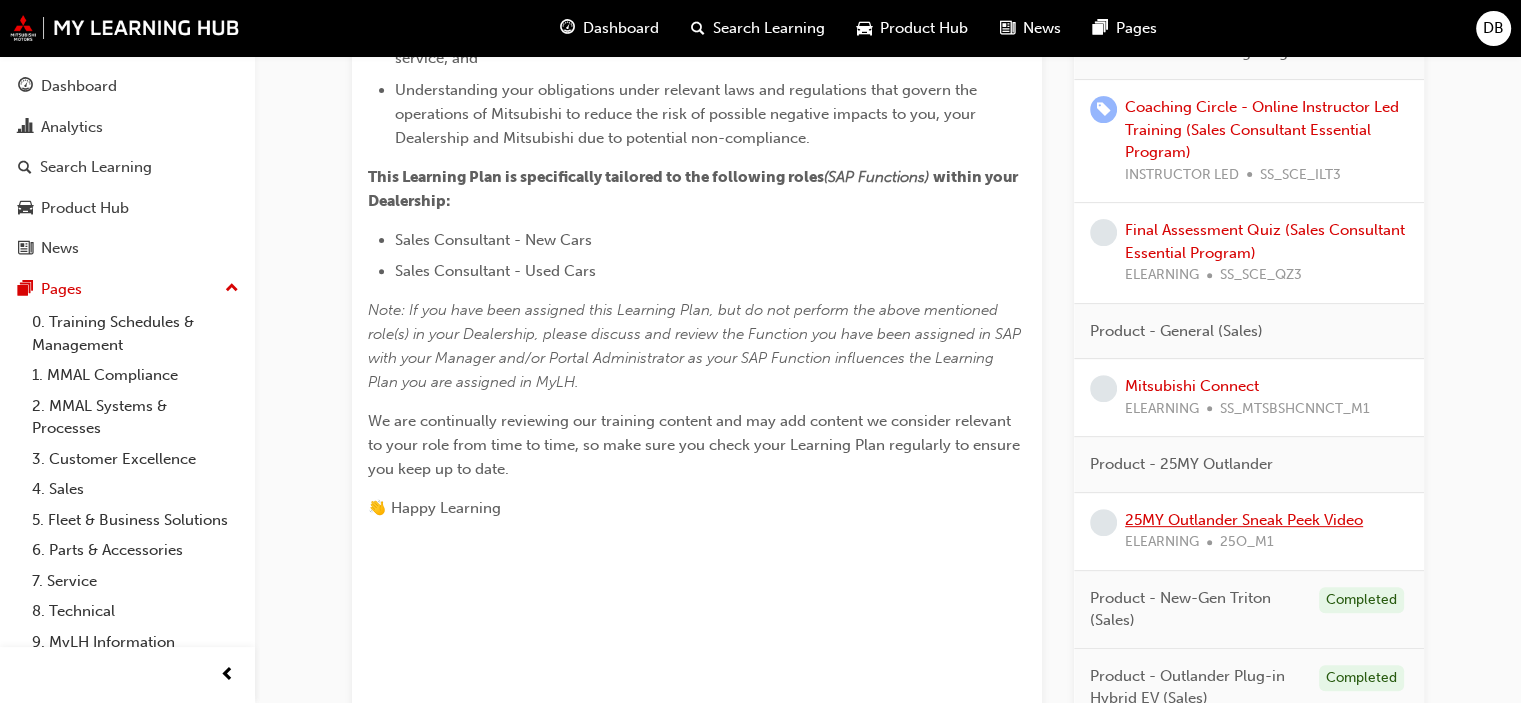 click on "25MY Outlander Sneak Peek Video" at bounding box center [1244, 520] 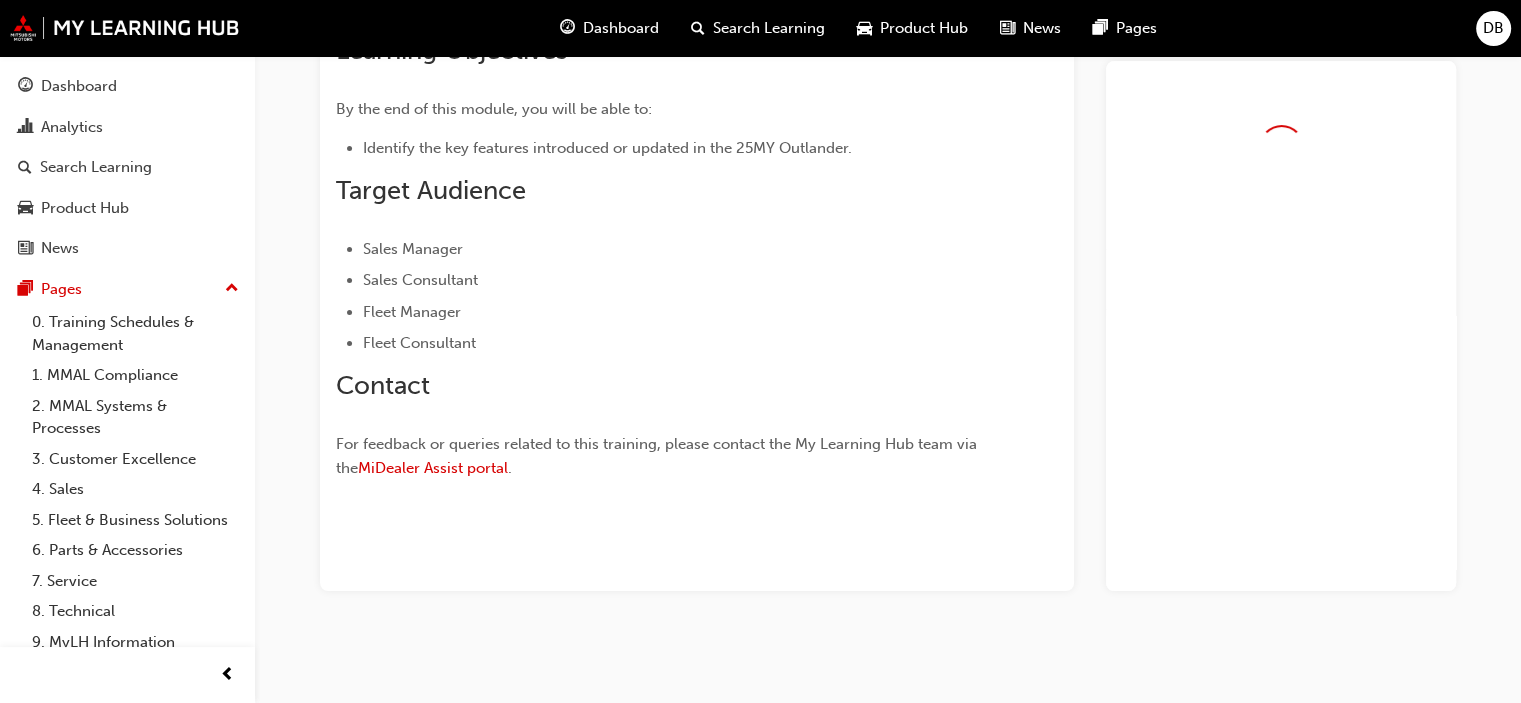 scroll, scrollTop: 2, scrollLeft: 0, axis: vertical 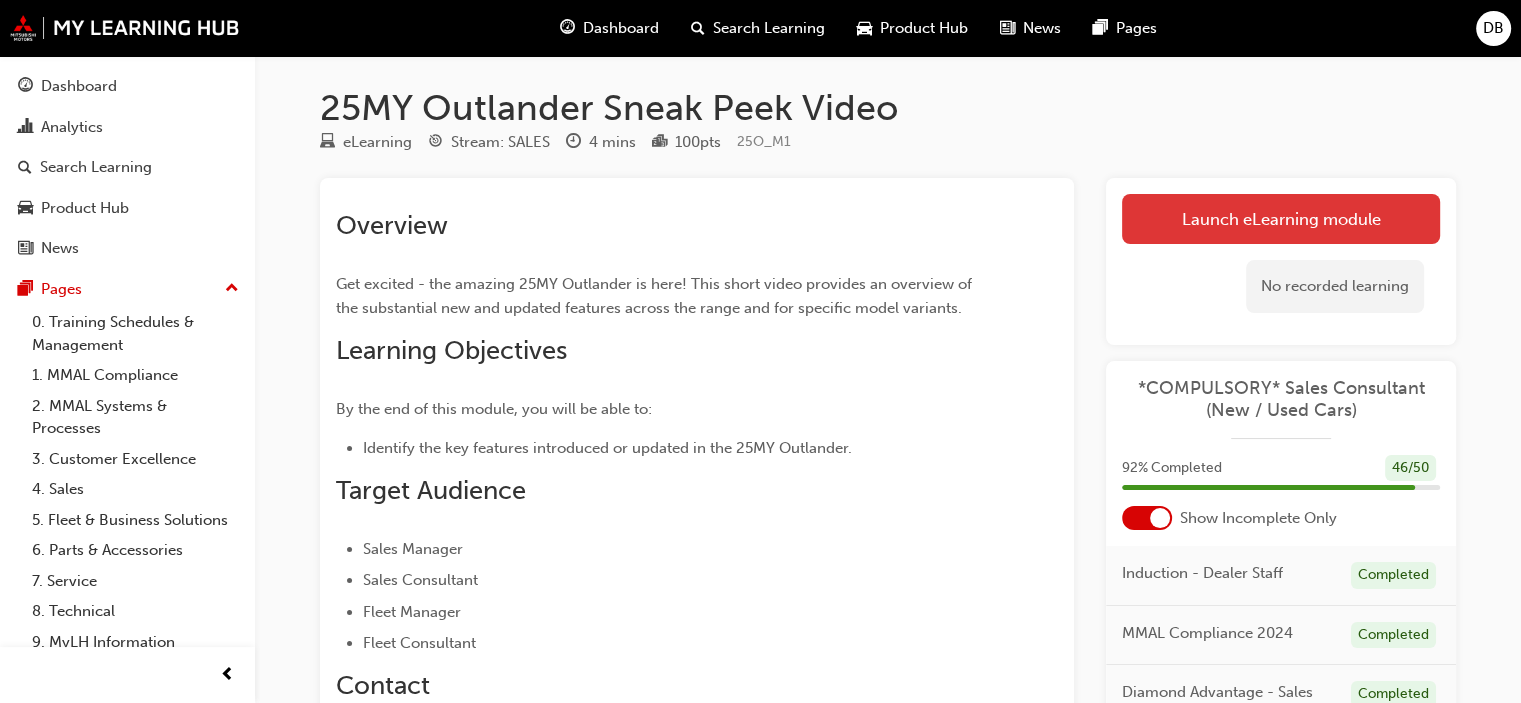 click on "Launch eLearning module" at bounding box center [1281, 219] 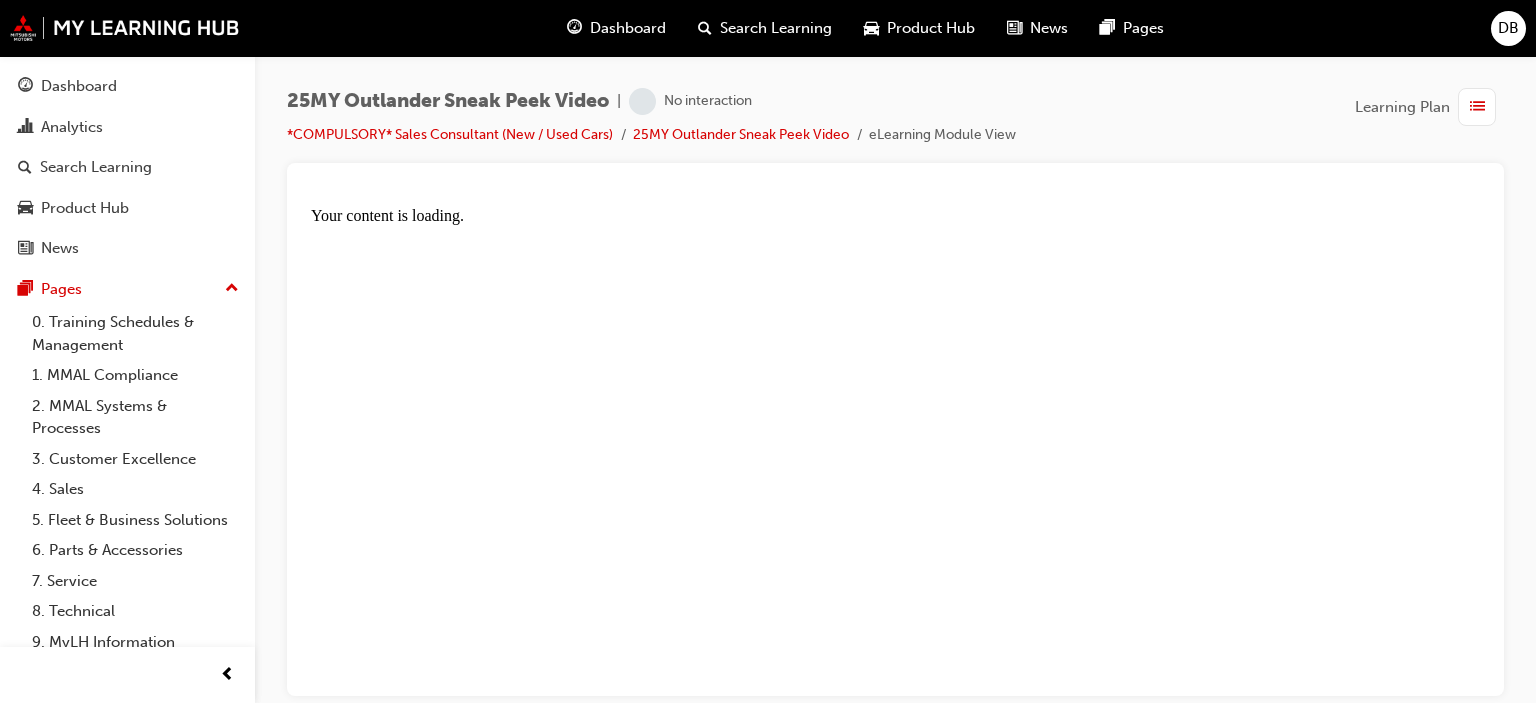 scroll, scrollTop: 0, scrollLeft: 0, axis: both 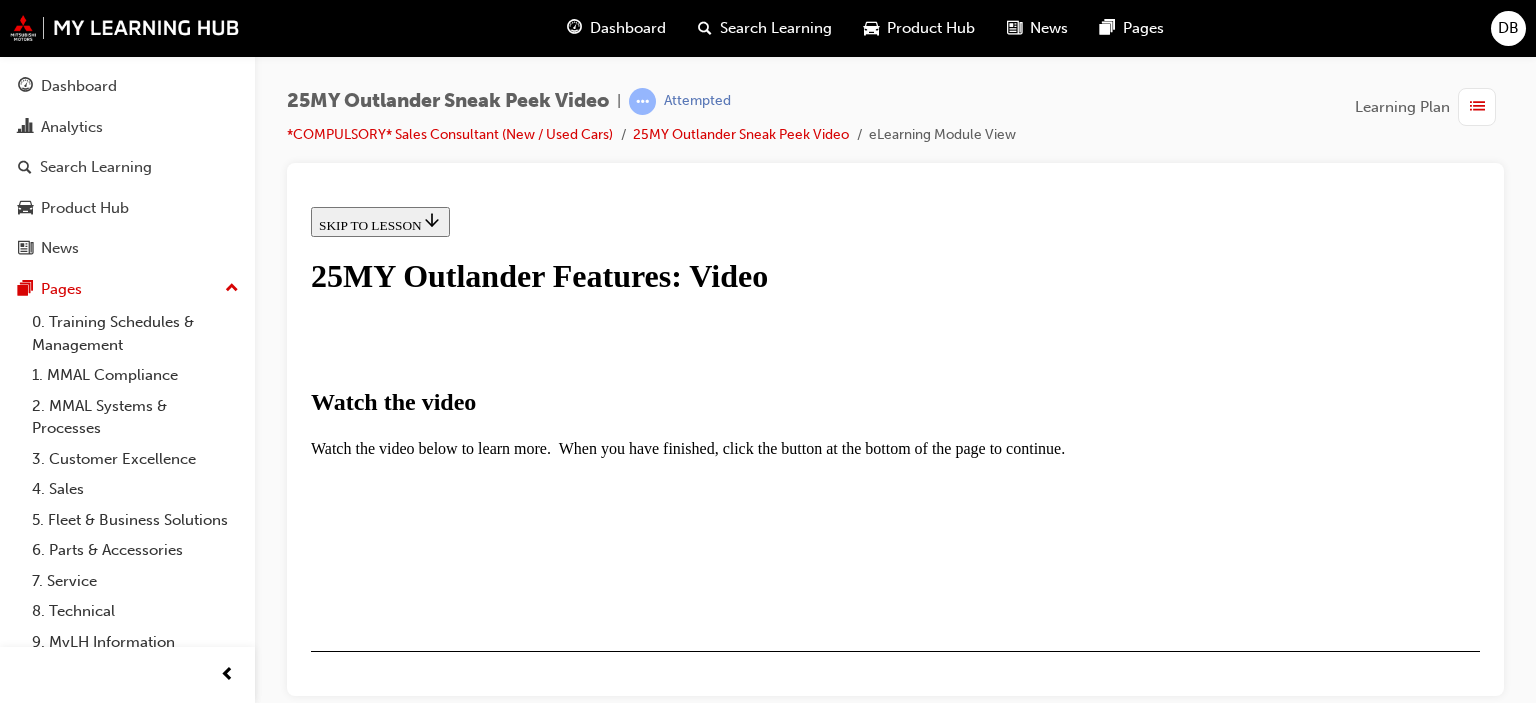 click on "Video Player is loading. Play Video Play Loaded :  0% 0:00 Remaining Time  - -:- 1x Playback Rate 1x 2x 1.75x 1.5x 1.25x 1x , selected 0.75x 0.5x 0.25x Captions captions off , selected English Picture-in-Picture Fullscreen Mute This is a modal window." at bounding box center [895, 585] 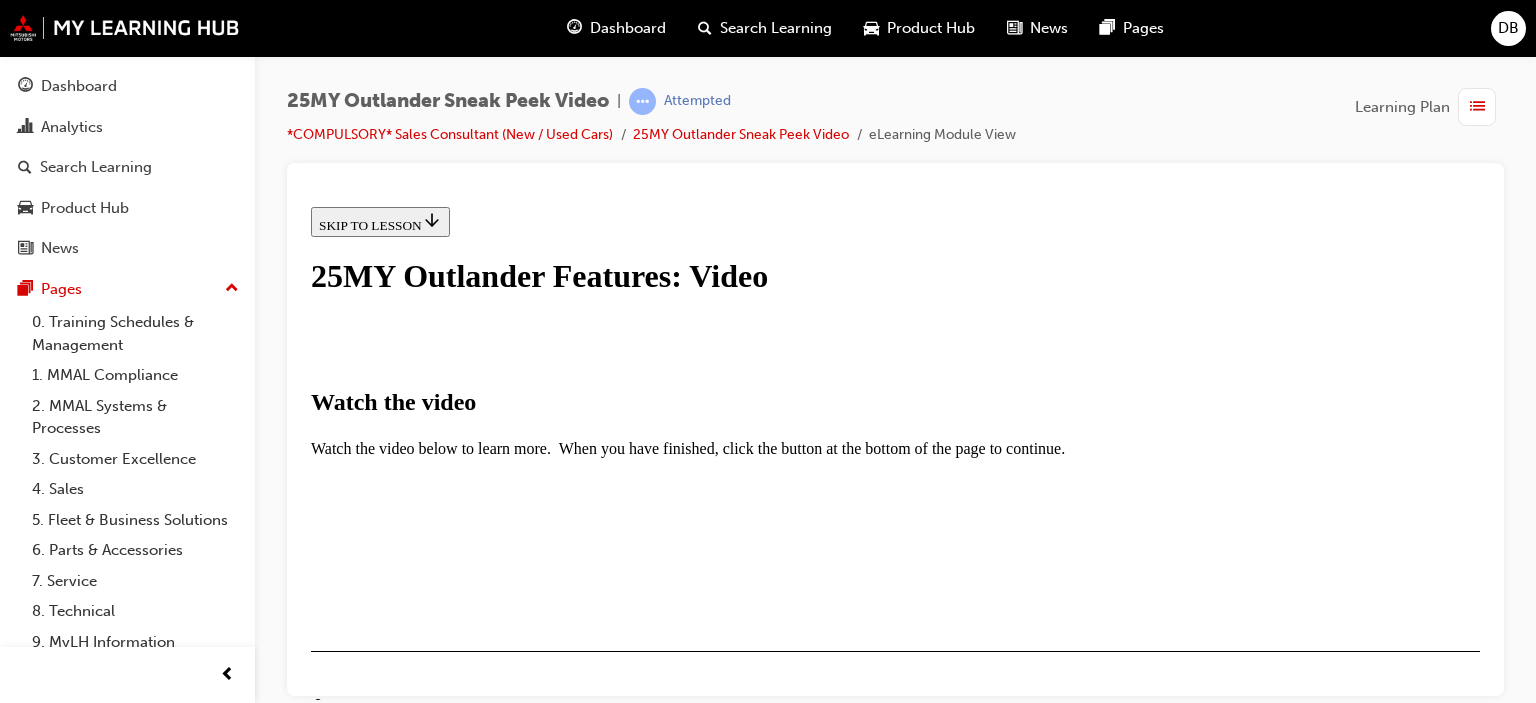 click at bounding box center (359, 785) 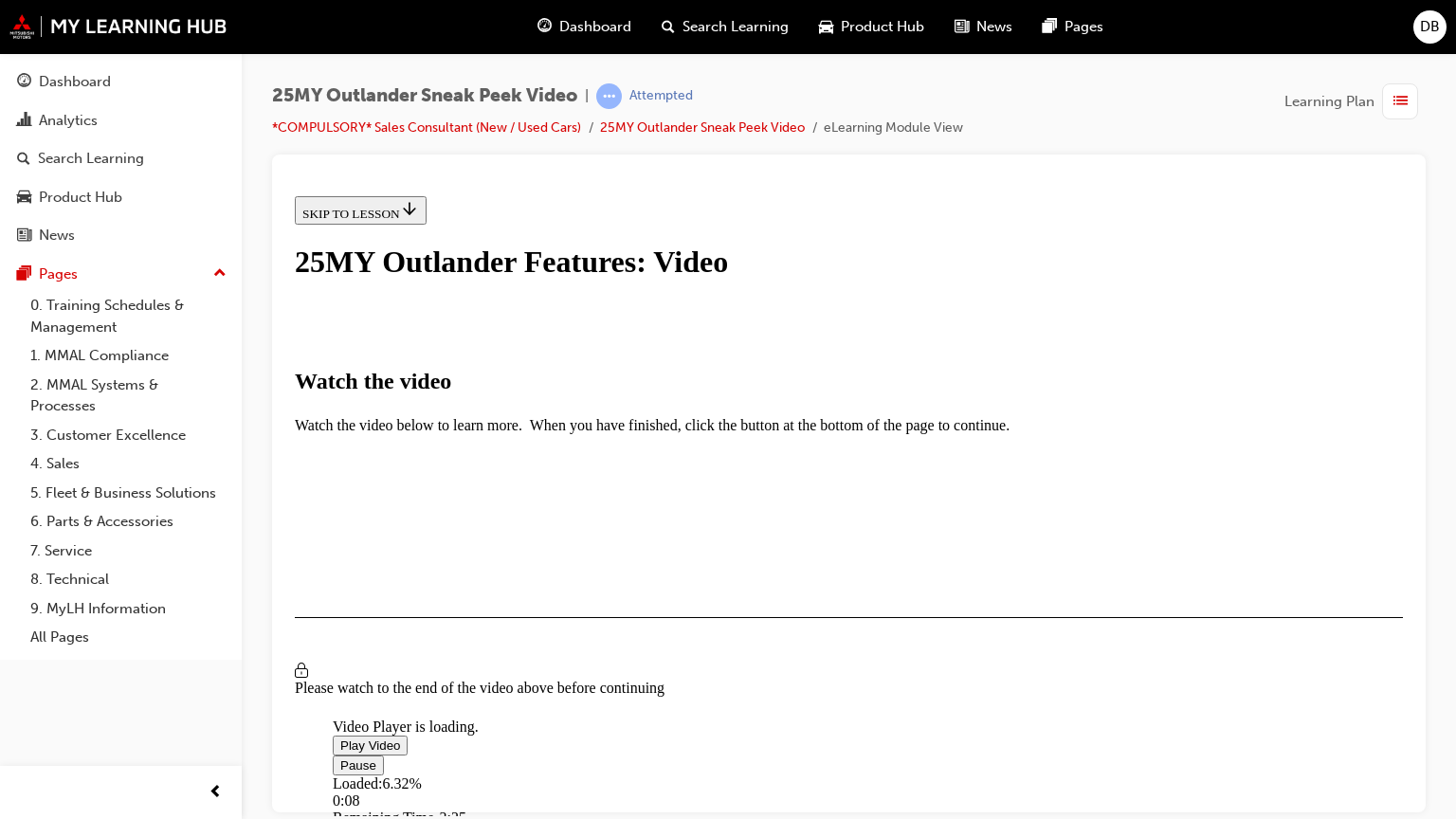 scroll, scrollTop: 300, scrollLeft: 0, axis: vertical 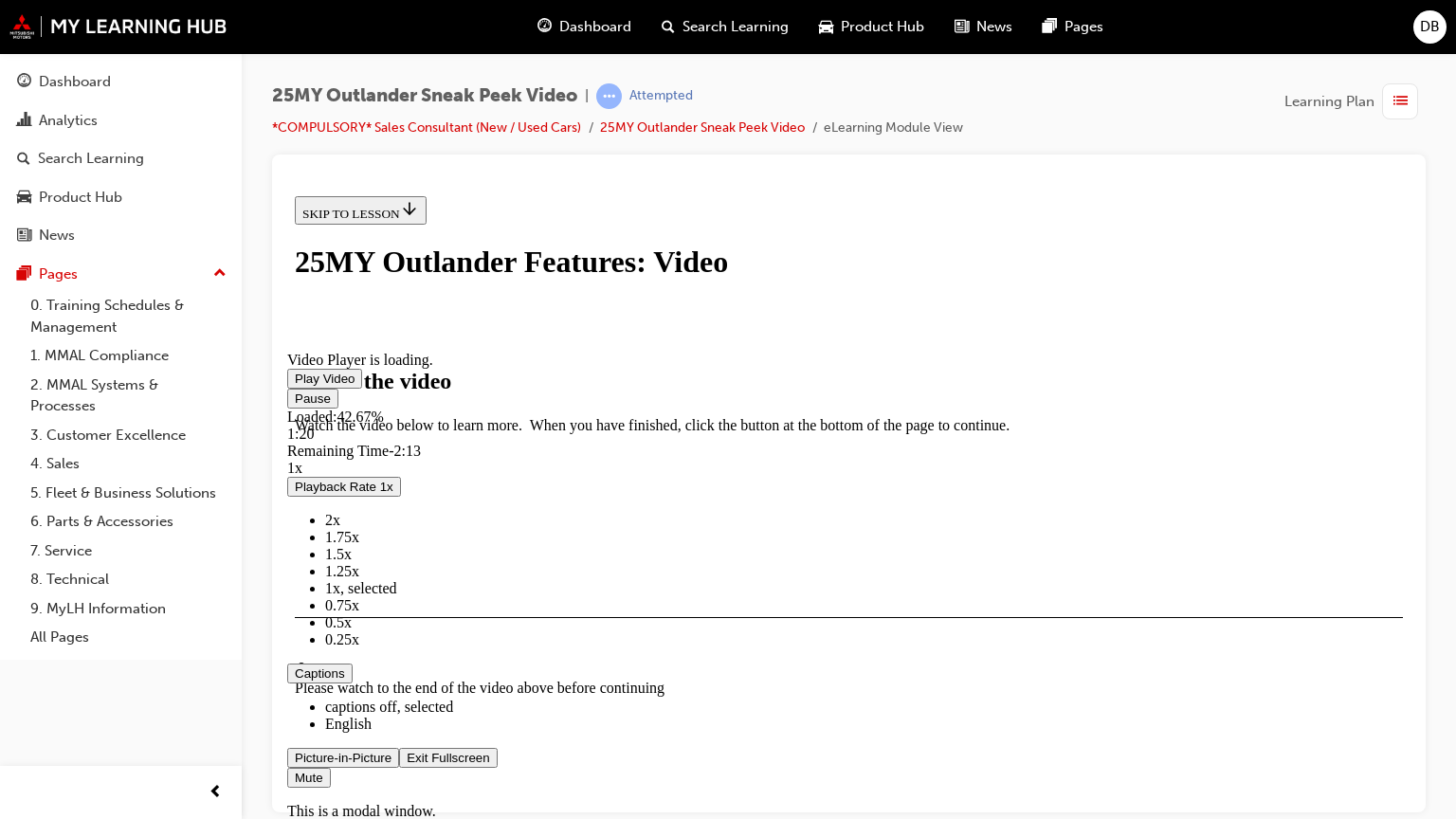 type 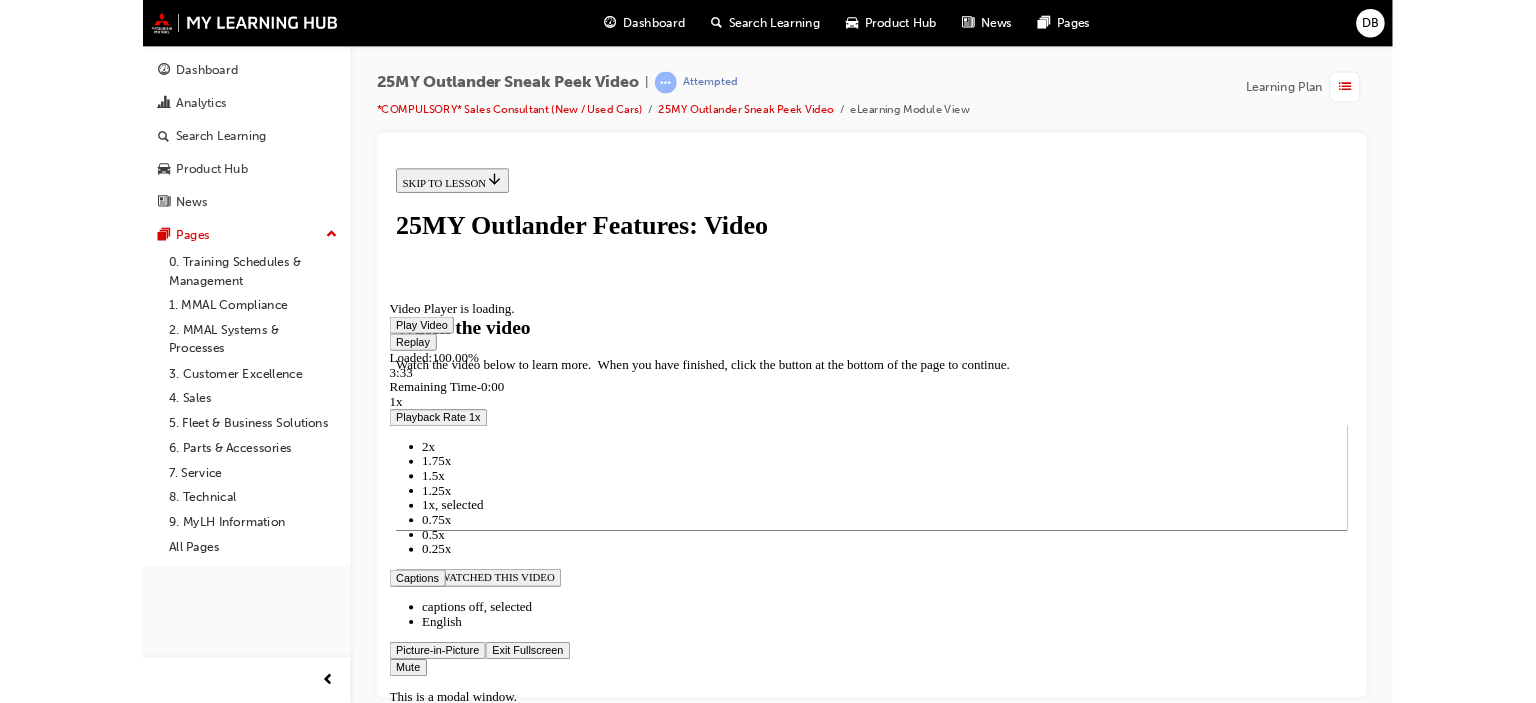 scroll, scrollTop: 314, scrollLeft: 0, axis: vertical 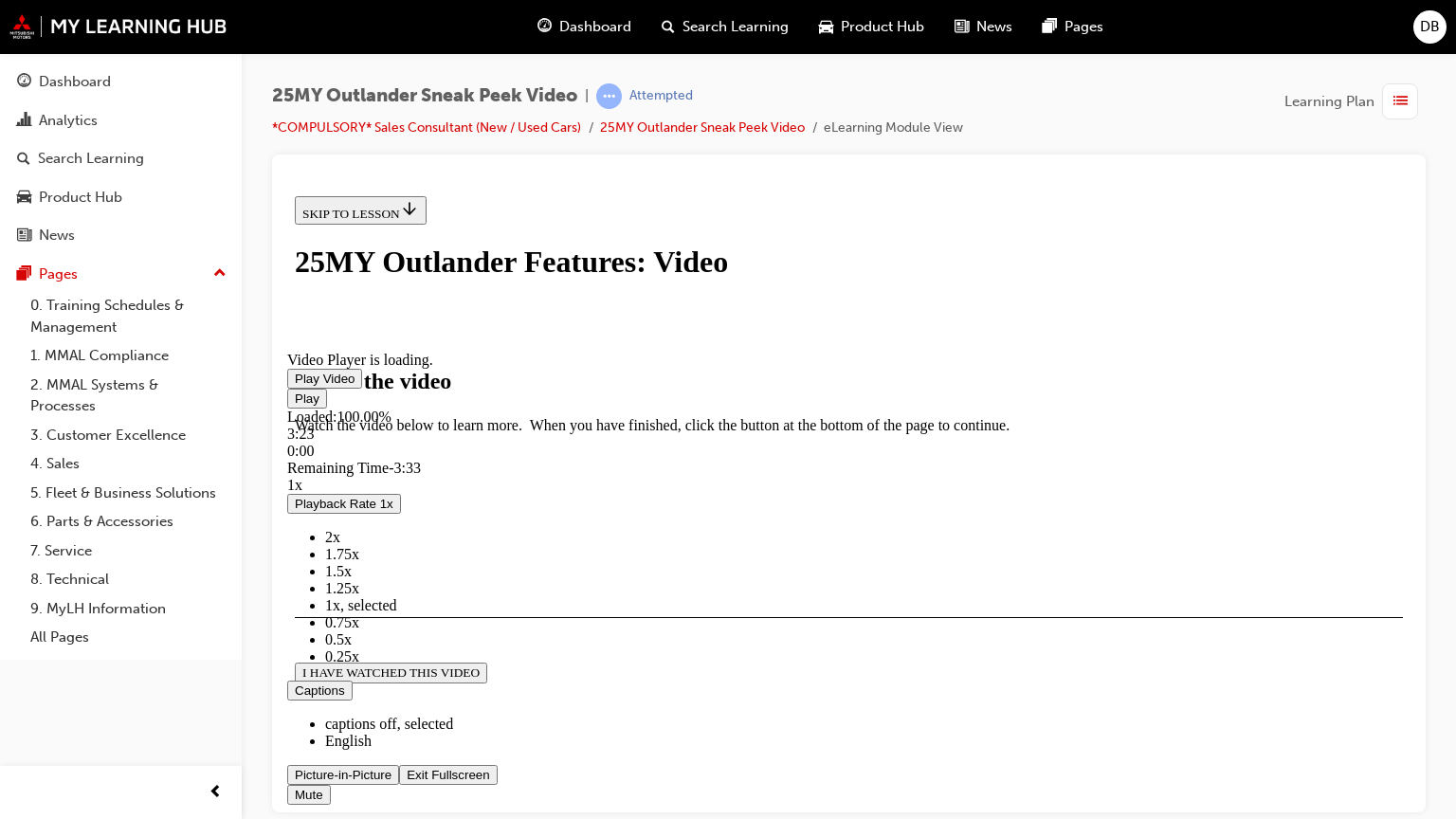 click at bounding box center [407, 774] 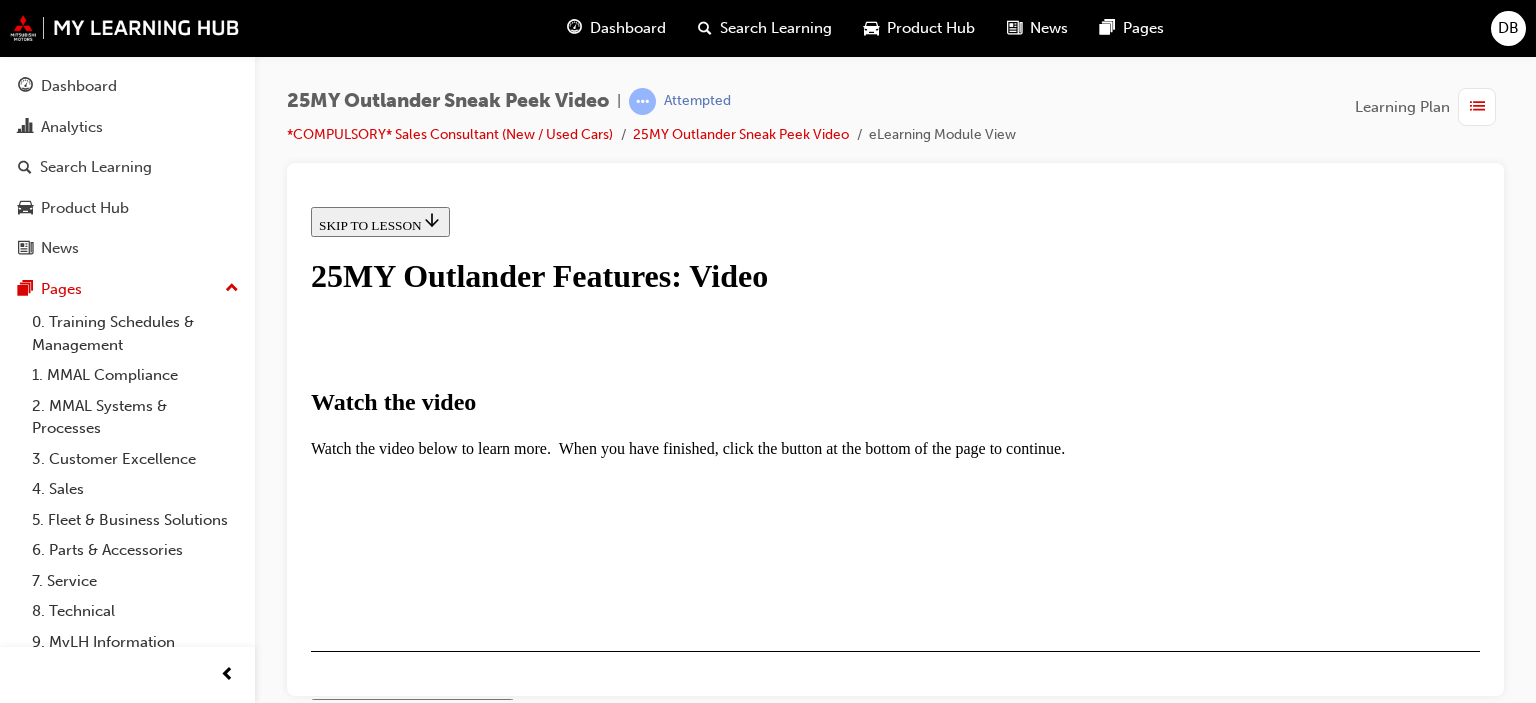 click on "I HAVE WATCHED THIS VIDEO" at bounding box center (412, 709) 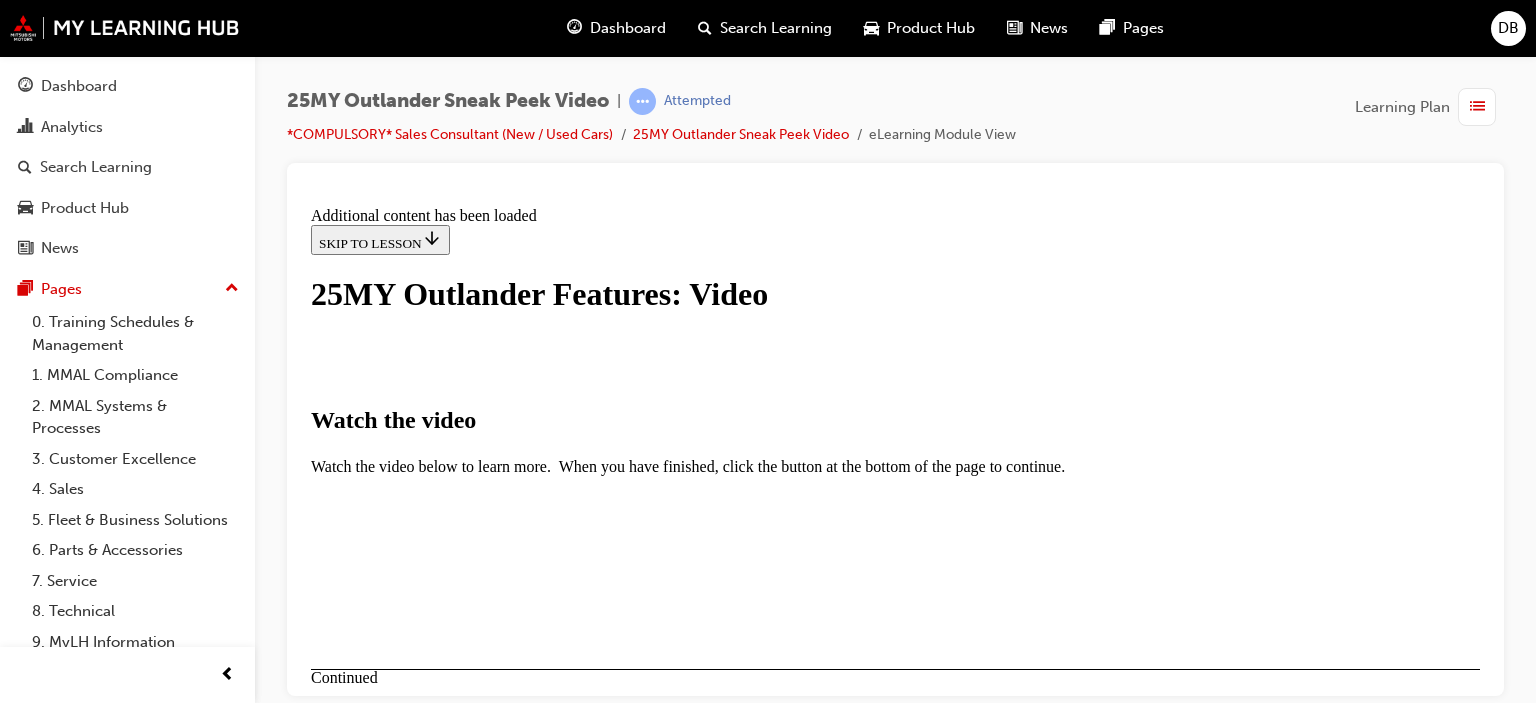 scroll, scrollTop: 842, scrollLeft: 0, axis: vertical 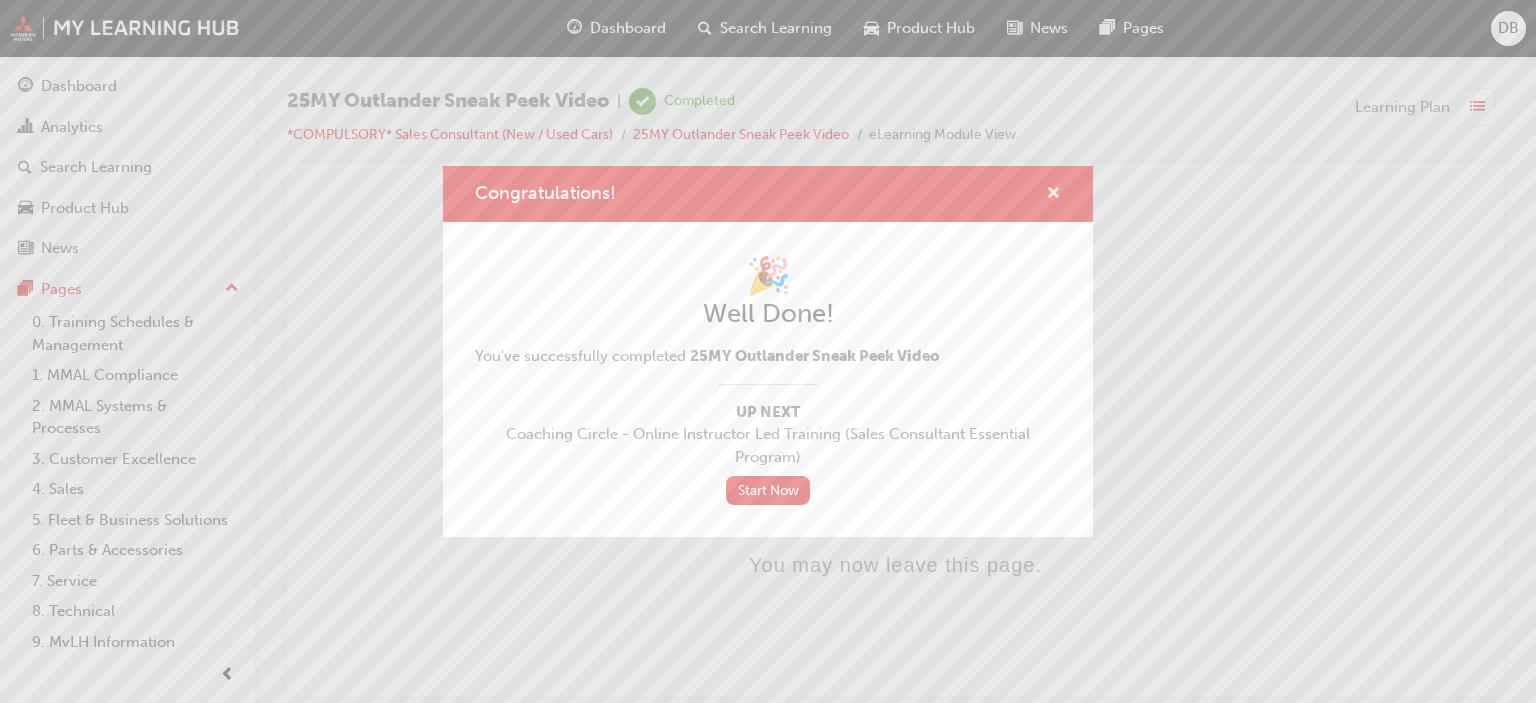 click at bounding box center [1053, 195] 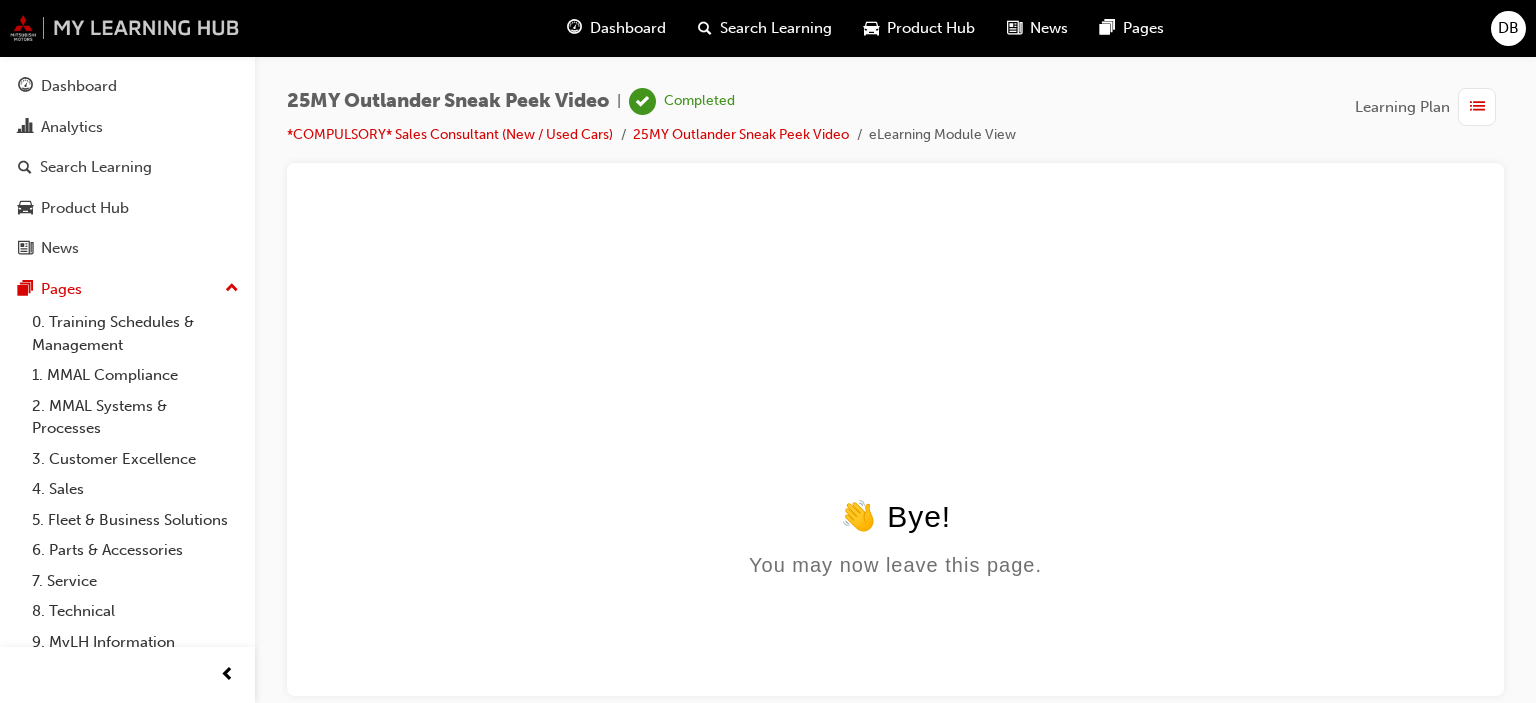 click at bounding box center (125, 28) 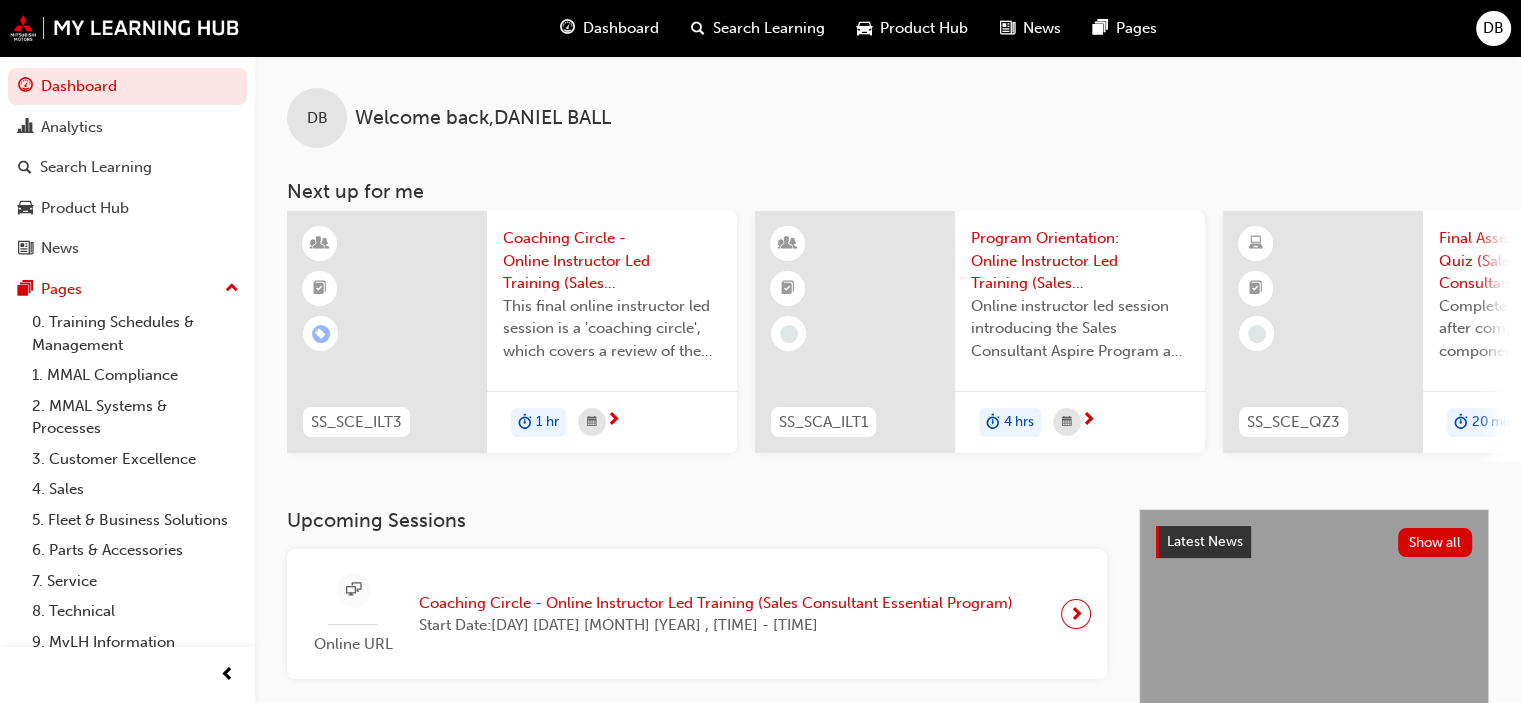 click on "Coaching Circle - Online Instructor Led Training (Sales Consultant Essential Program)" at bounding box center (716, 603) 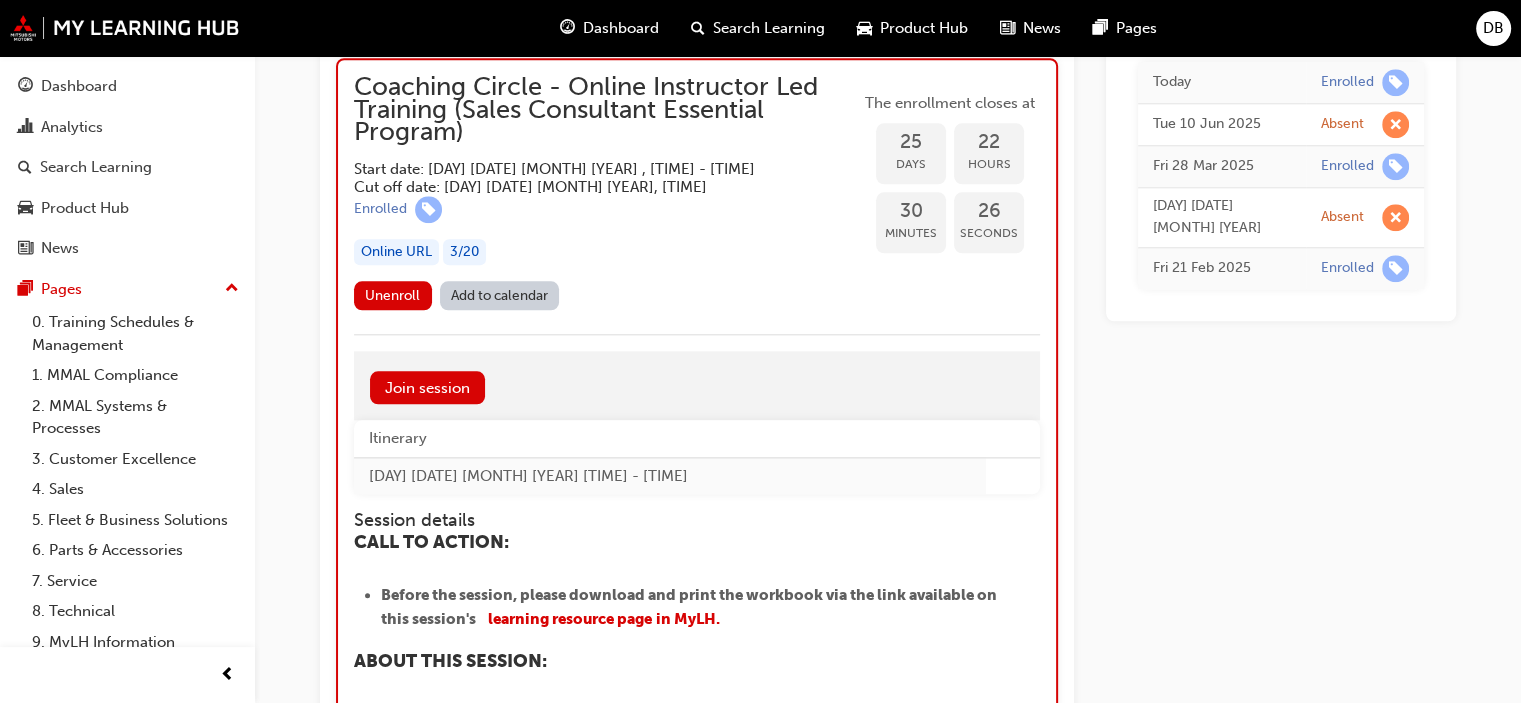 scroll, scrollTop: 1845, scrollLeft: 0, axis: vertical 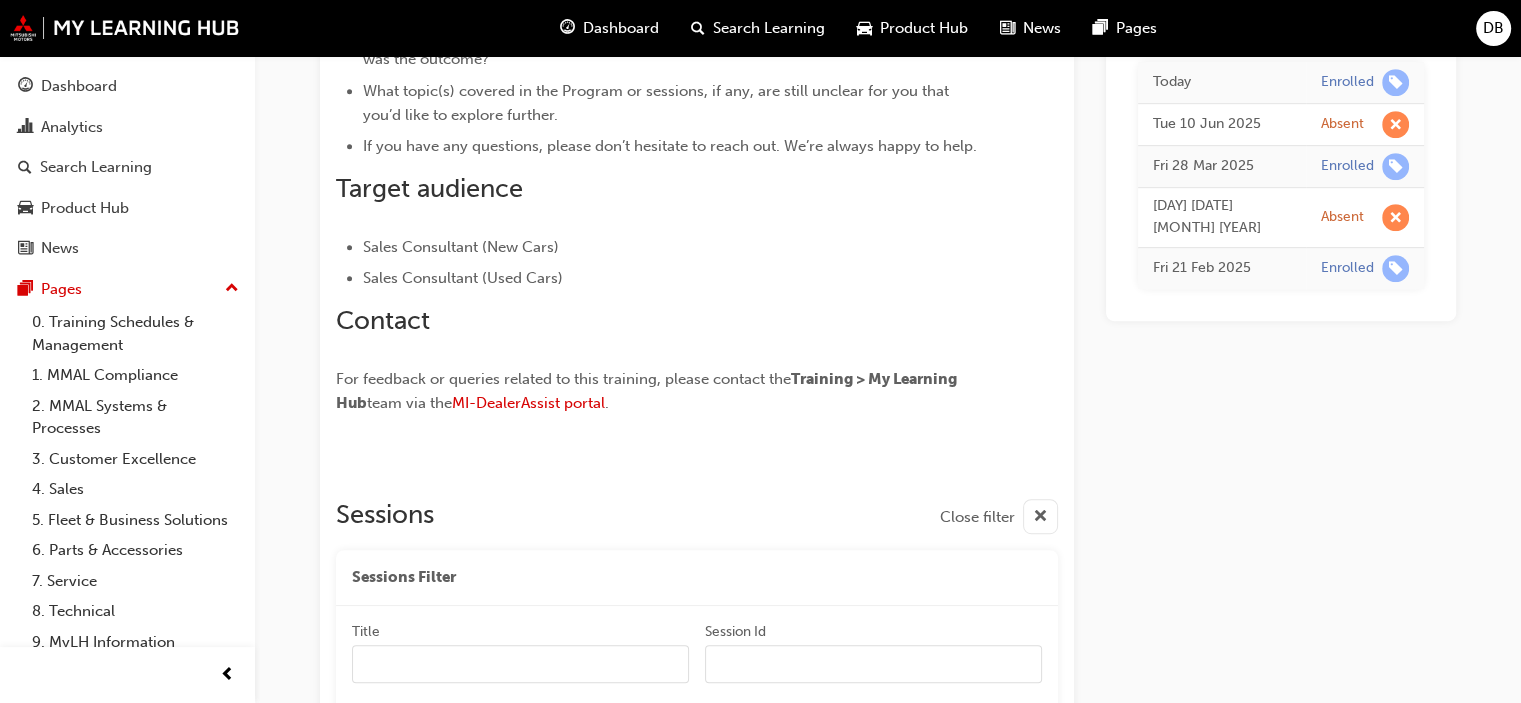 click on "Dashboard" at bounding box center (621, 28) 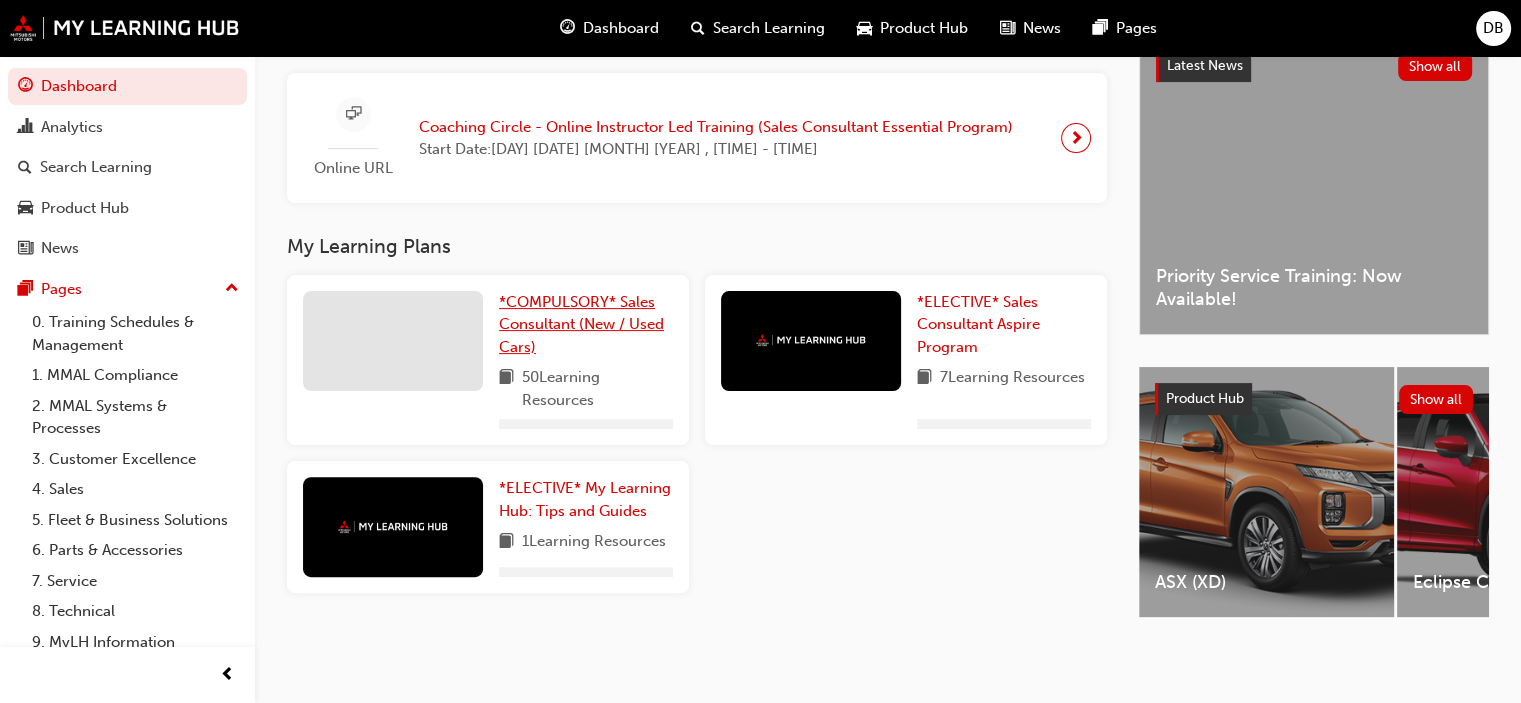 scroll, scrollTop: 513, scrollLeft: 0, axis: vertical 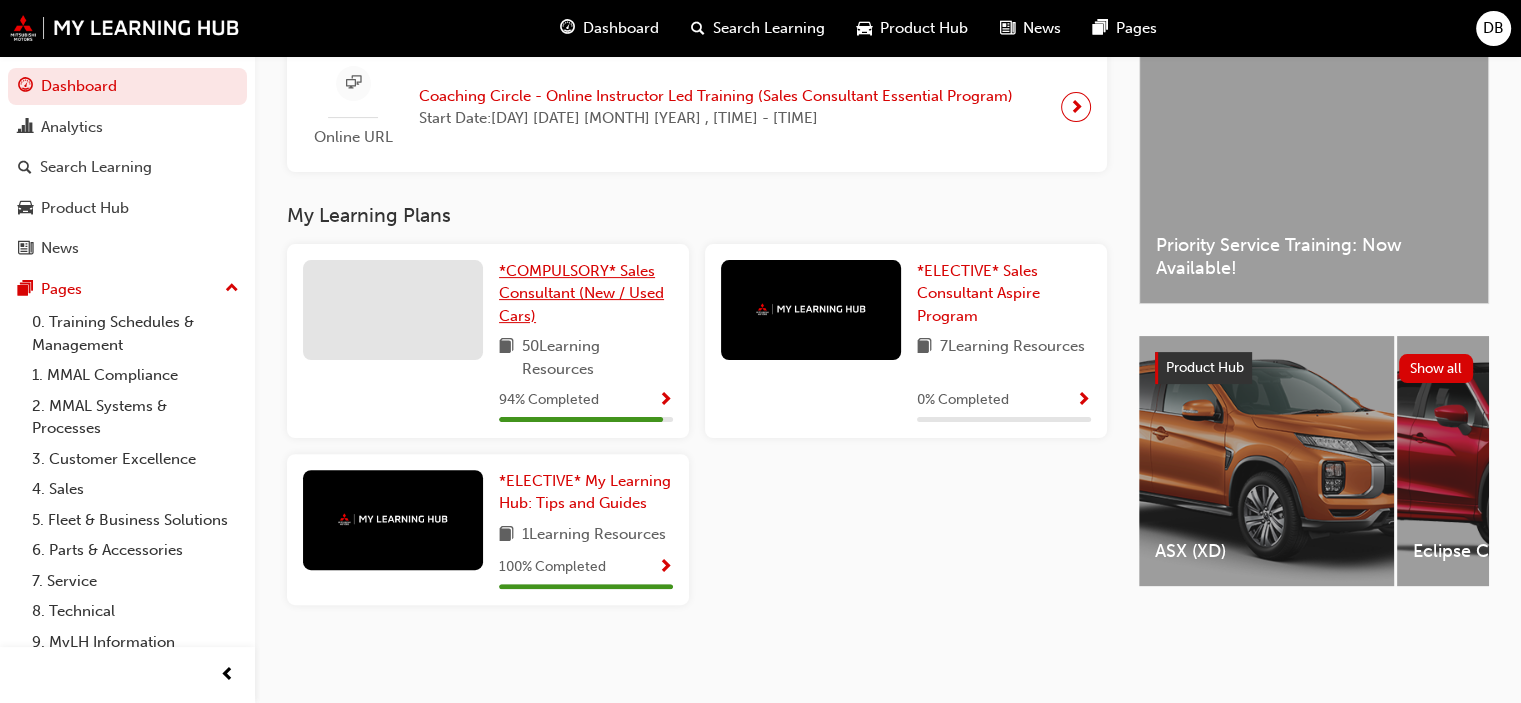 click on "*COMPULSORY* Sales Consultant (New / Used Cars)" at bounding box center (581, 293) 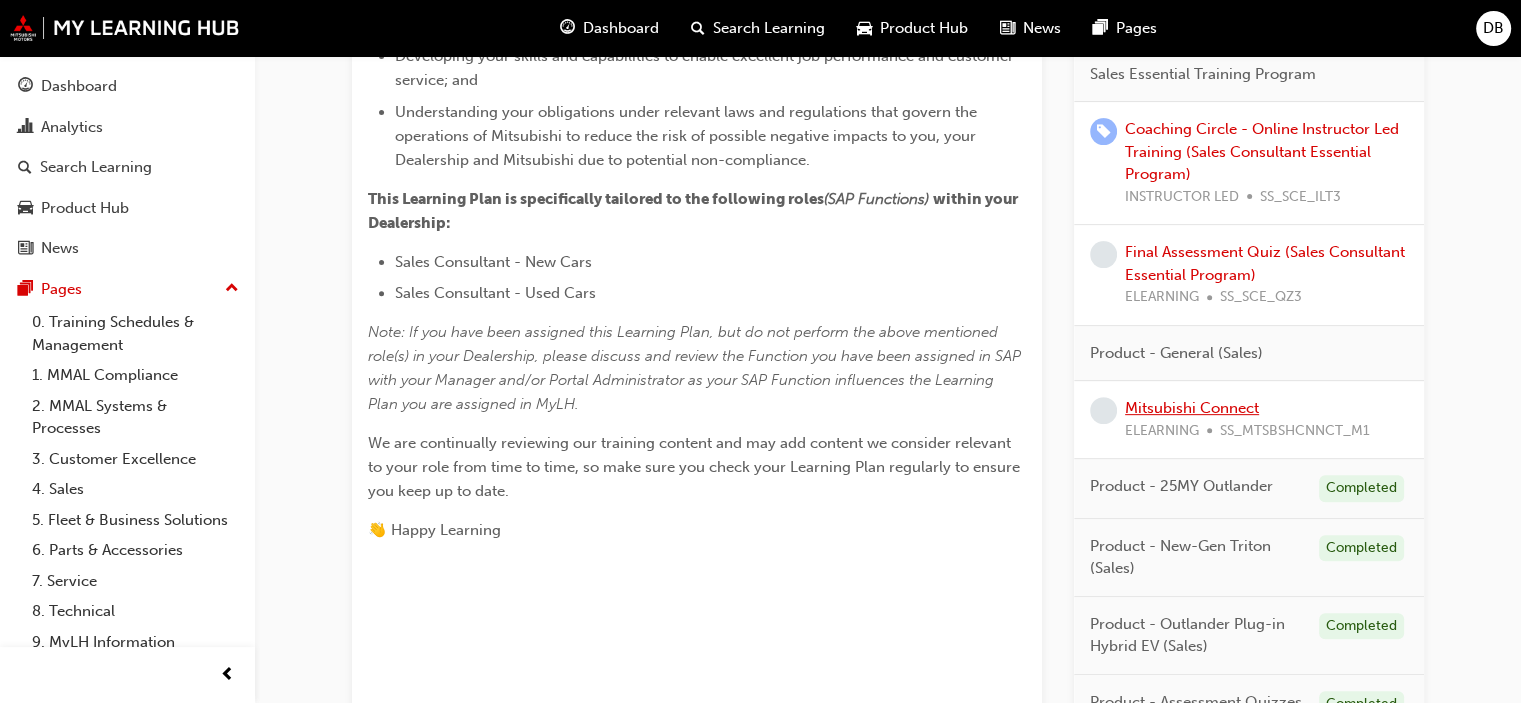 scroll, scrollTop: 500, scrollLeft: 0, axis: vertical 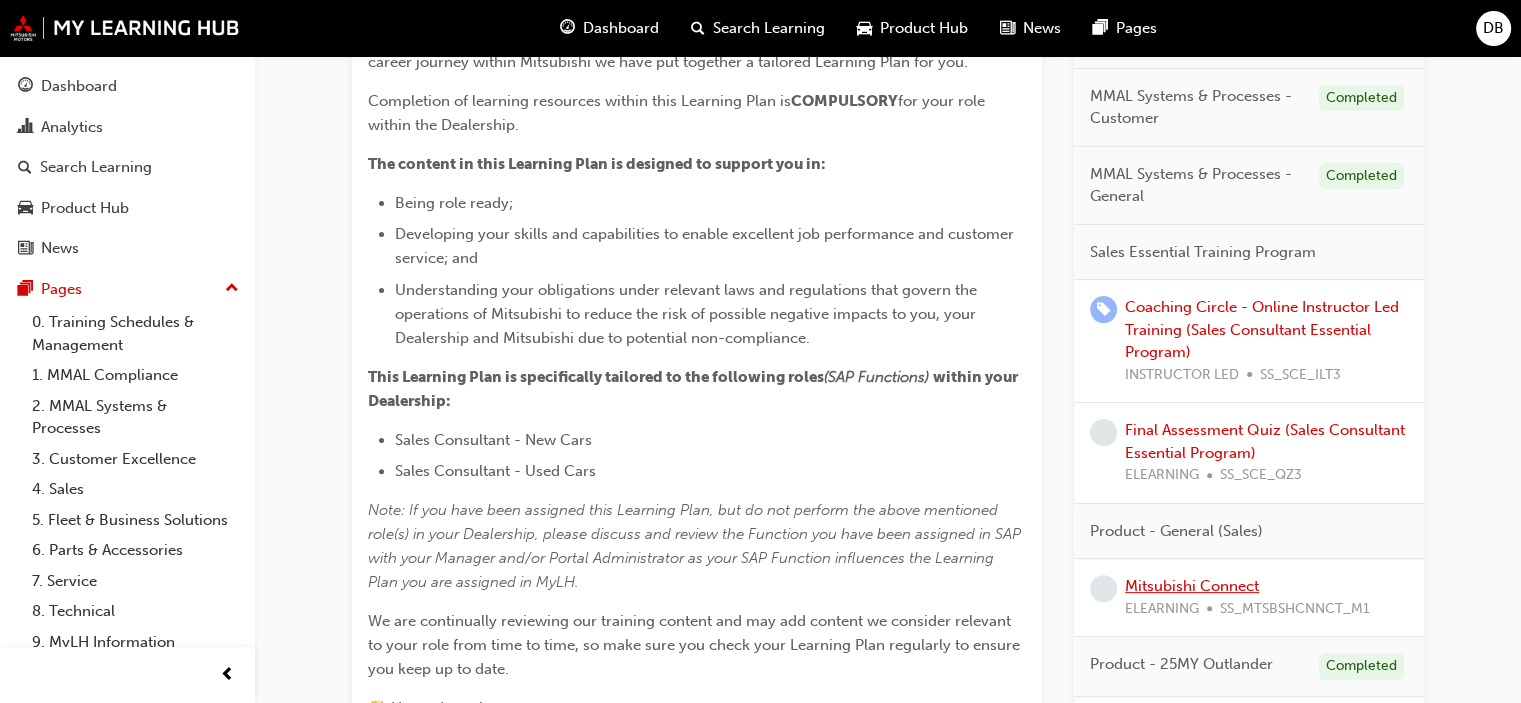 click on "Mitsubishi Connect" at bounding box center [1192, 586] 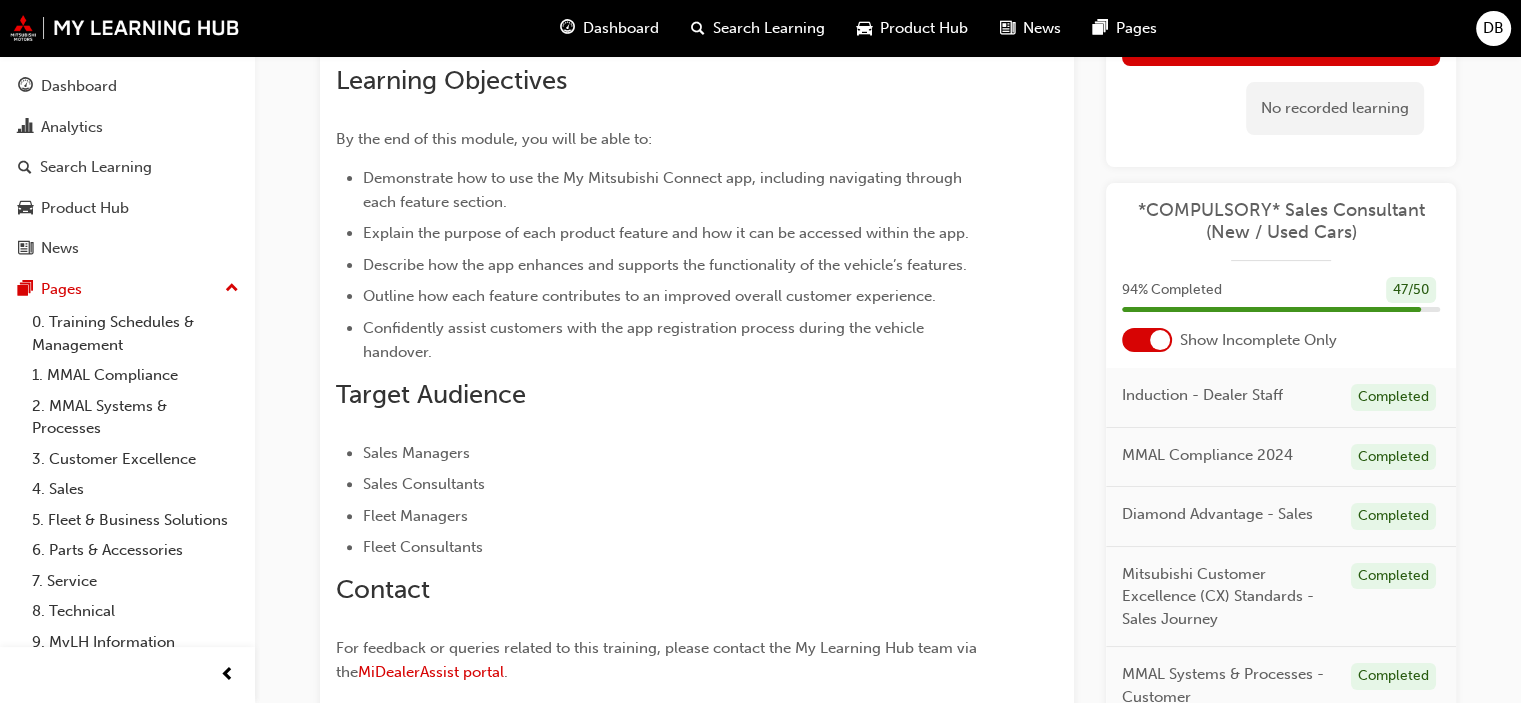 scroll, scrollTop: 400, scrollLeft: 0, axis: vertical 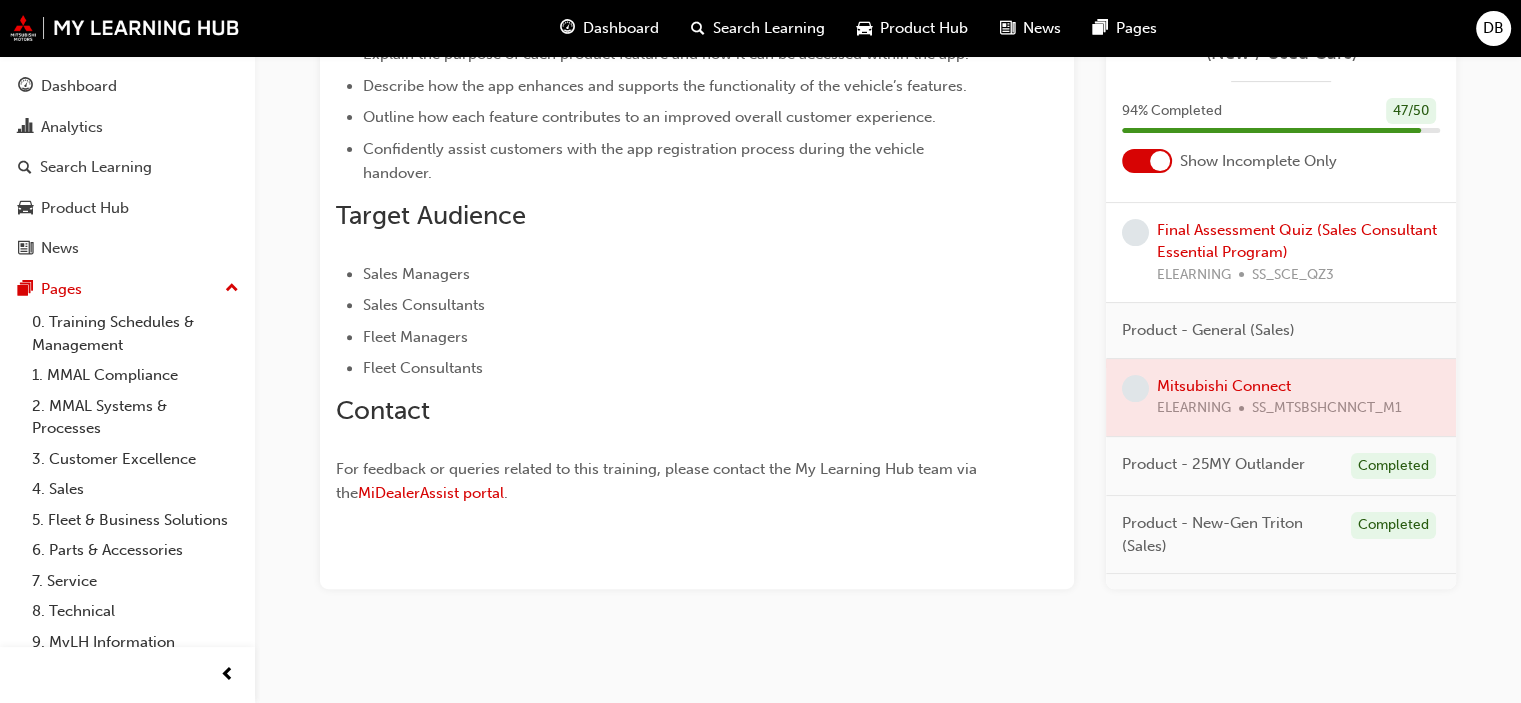 click at bounding box center (1281, 397) 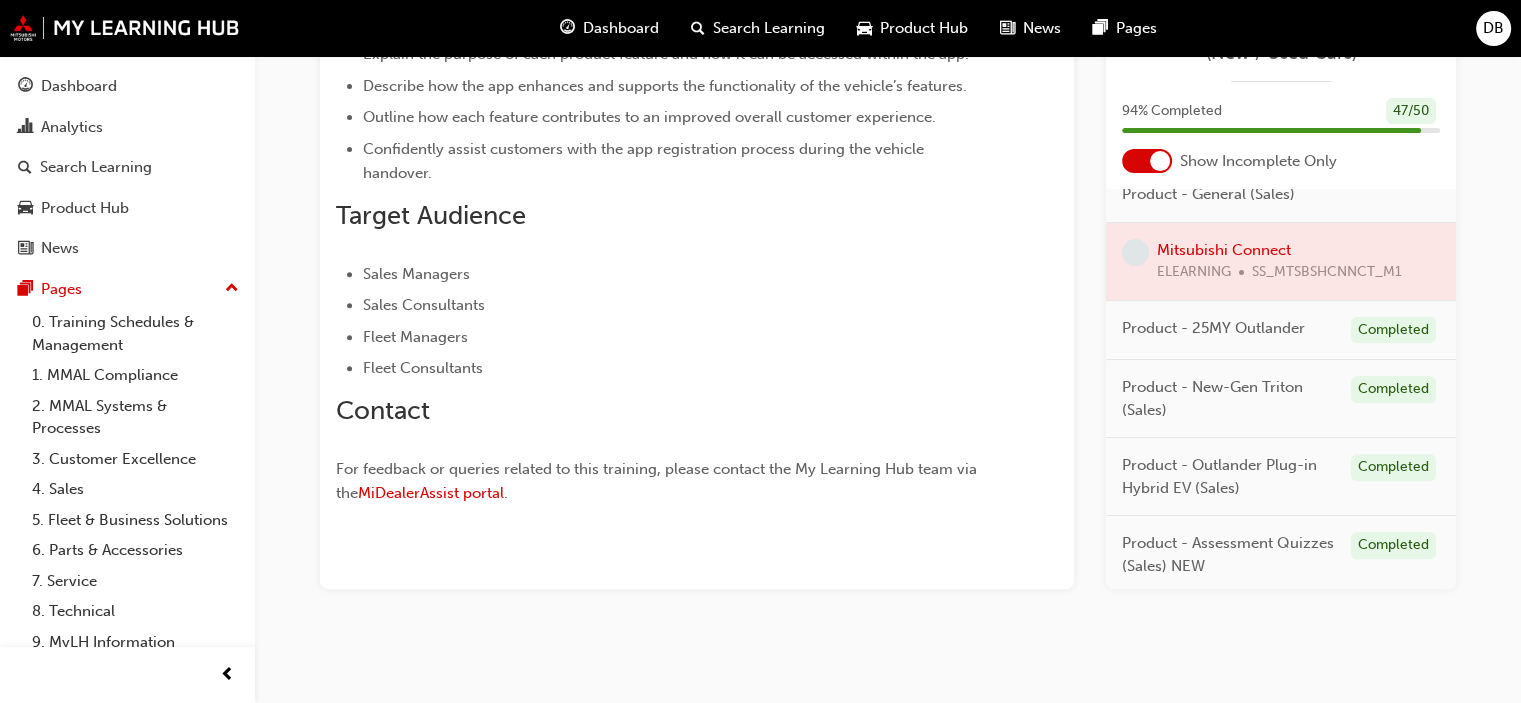 scroll, scrollTop: 738, scrollLeft: 0, axis: vertical 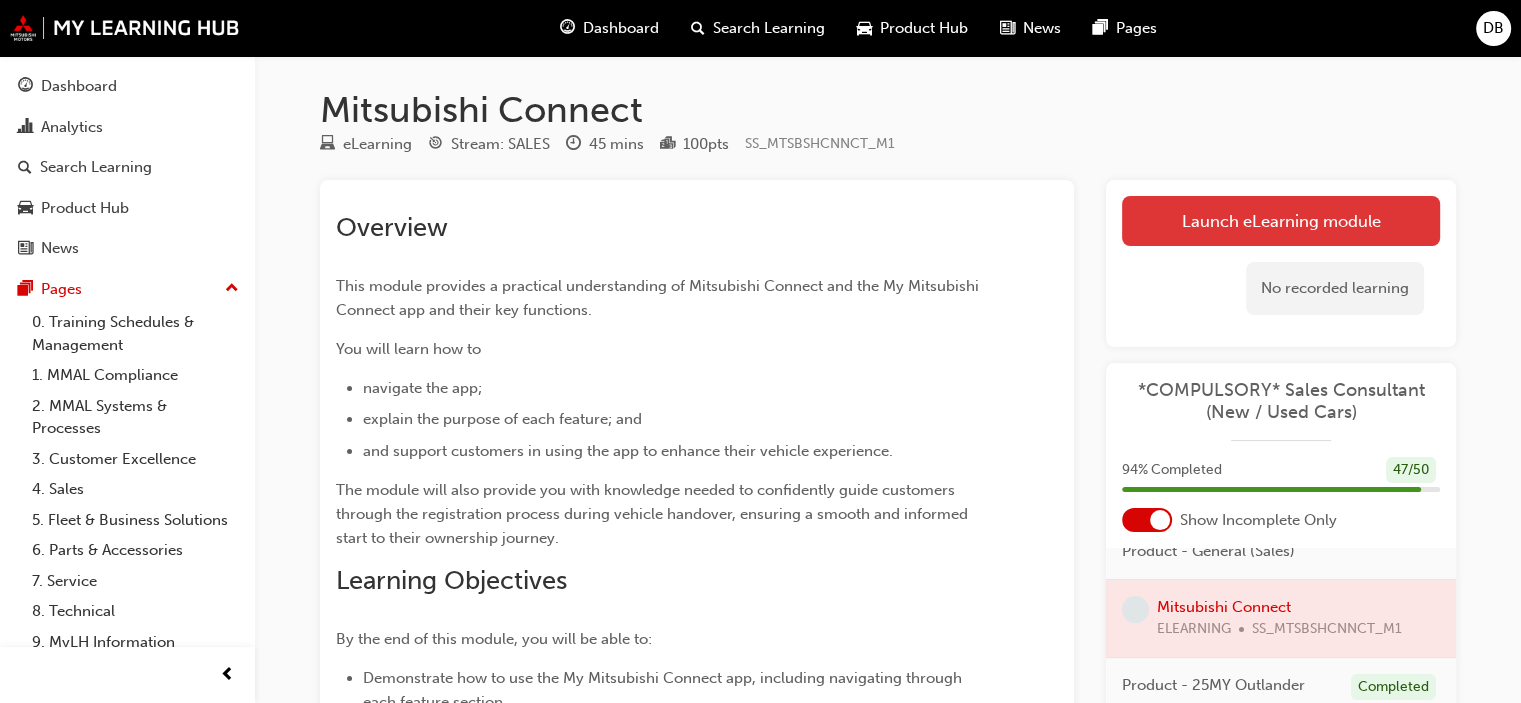 click on "Launch eLearning module" at bounding box center (1281, 221) 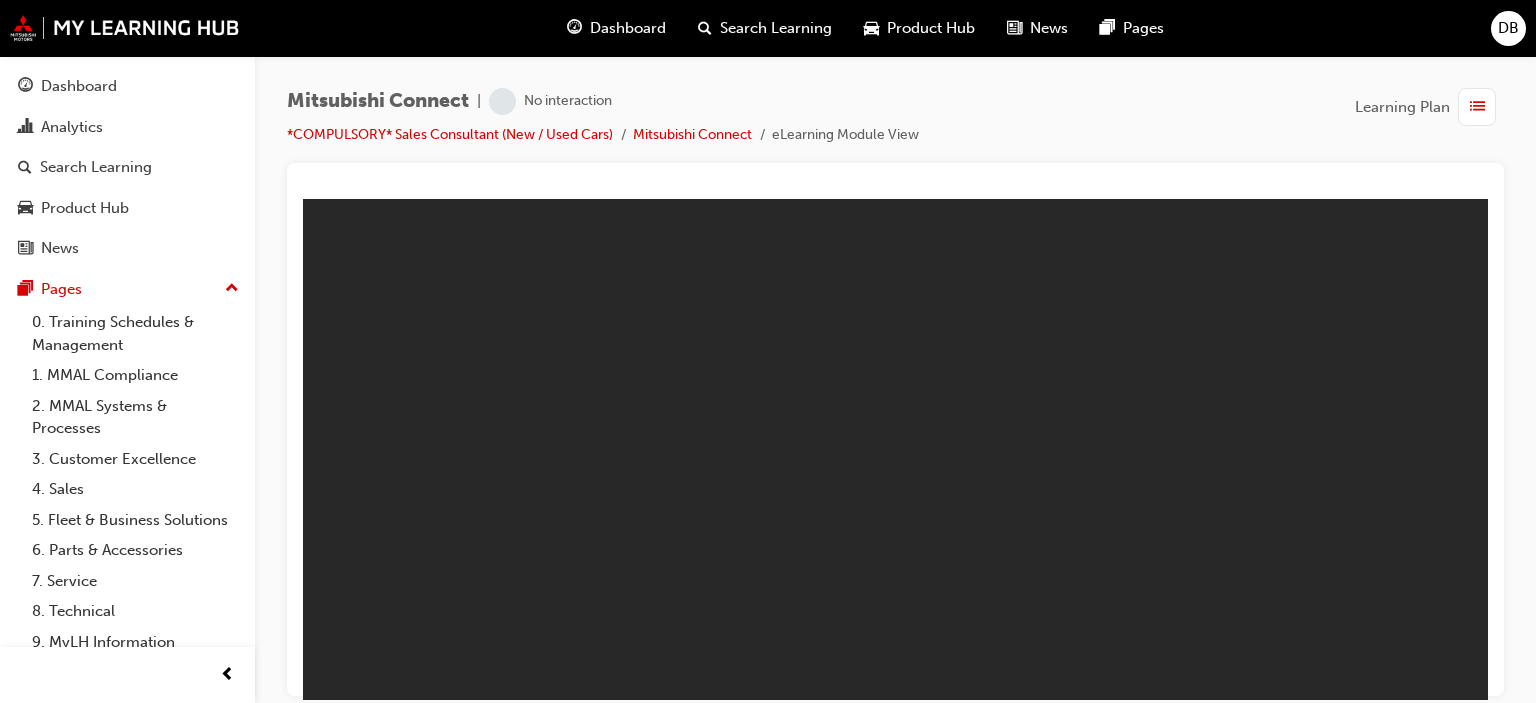 scroll, scrollTop: 0, scrollLeft: 0, axis: both 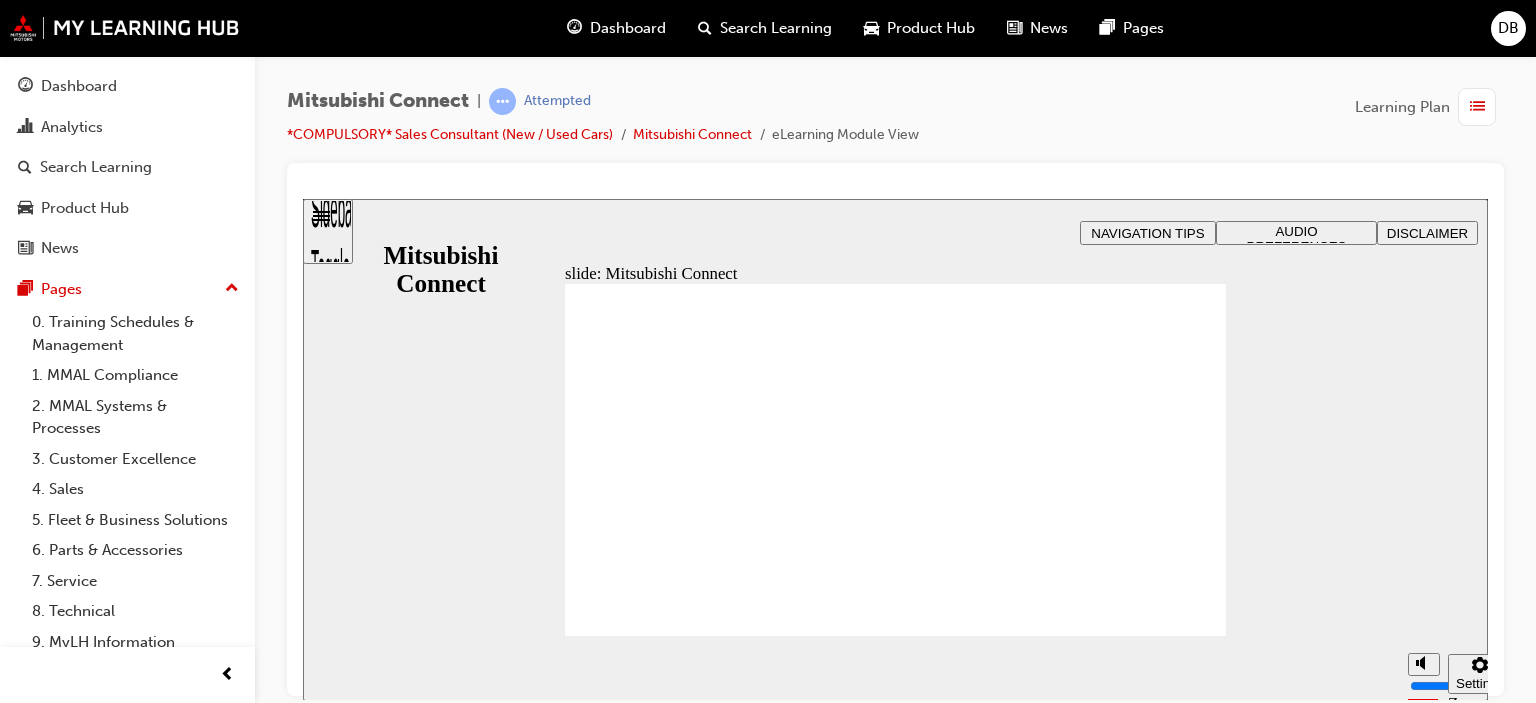 click 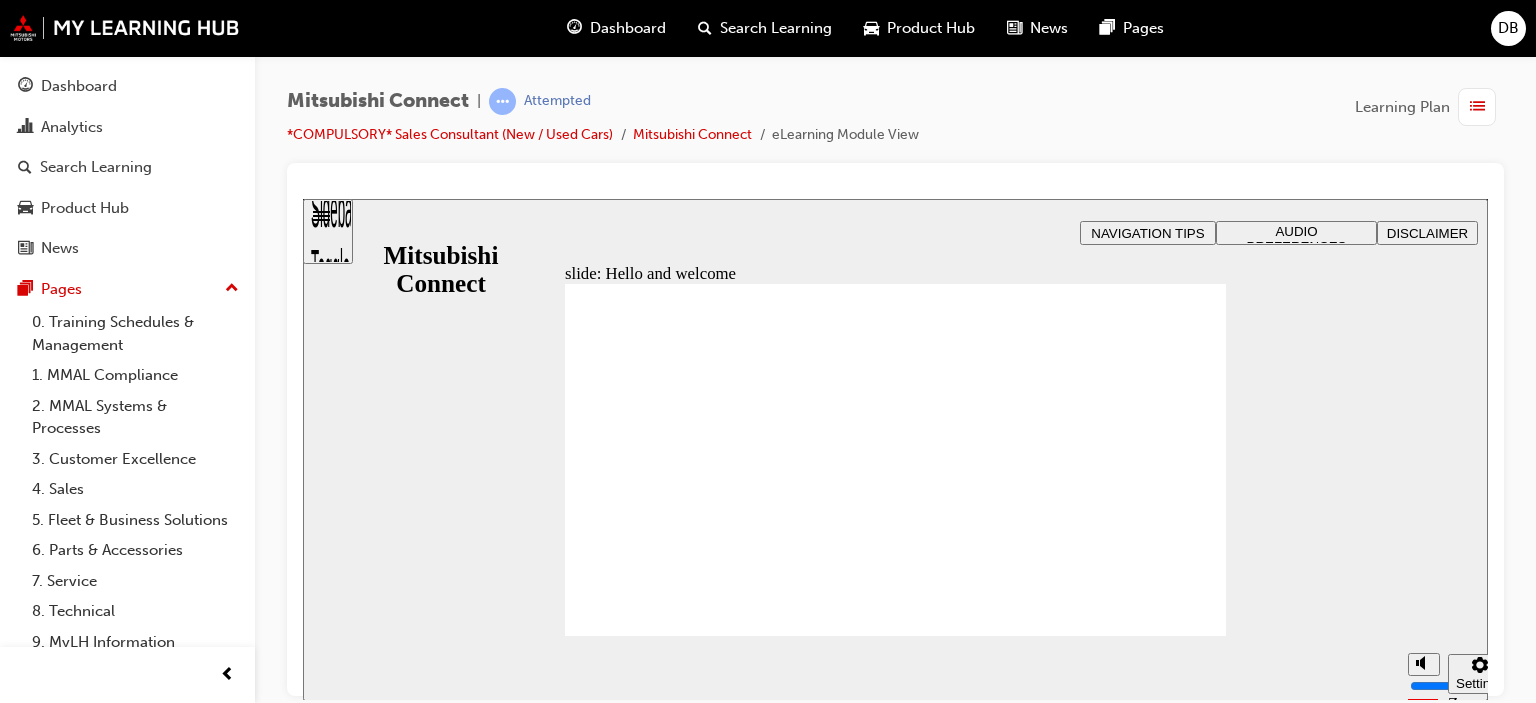 click at bounding box center [895, 841] 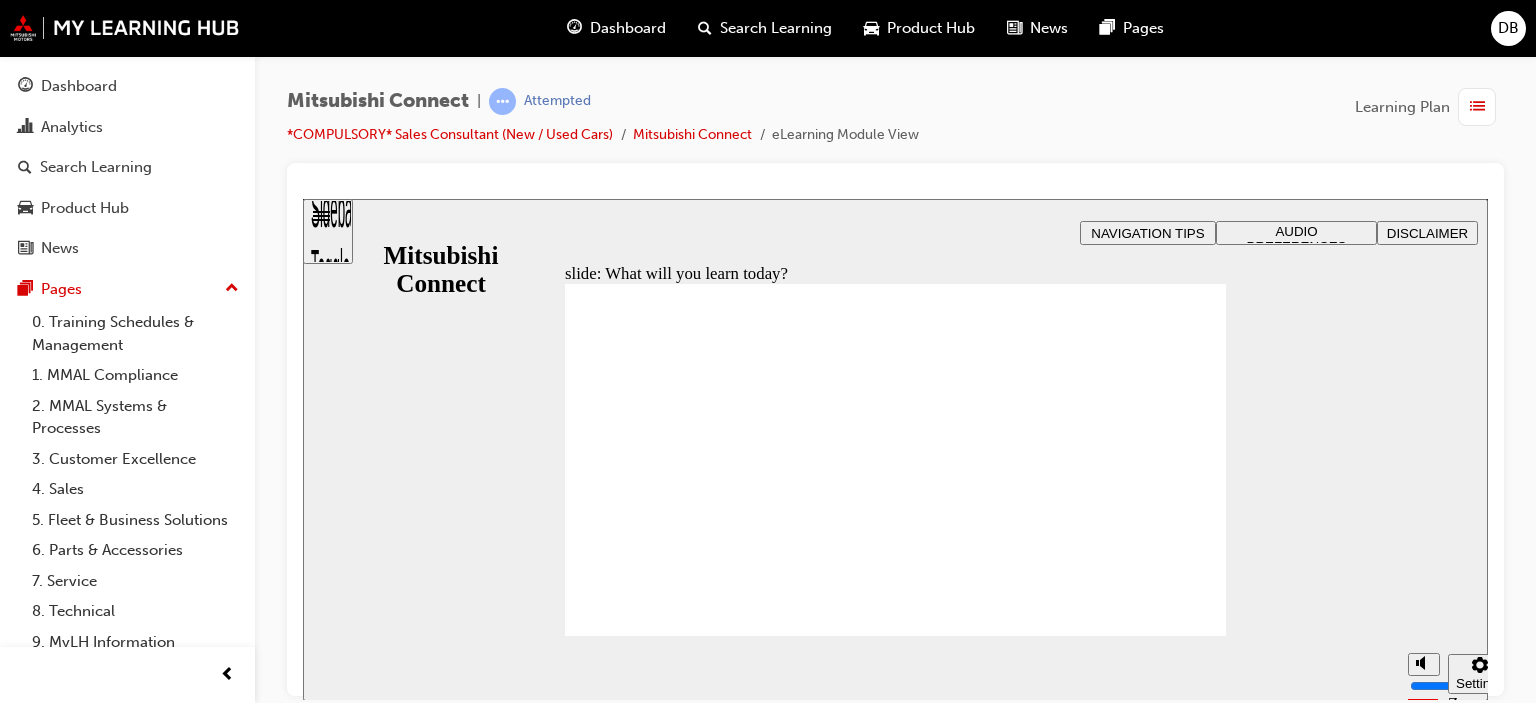 drag, startPoint x: 859, startPoint y: 507, endPoint x: 996, endPoint y: 559, distance: 146.53668 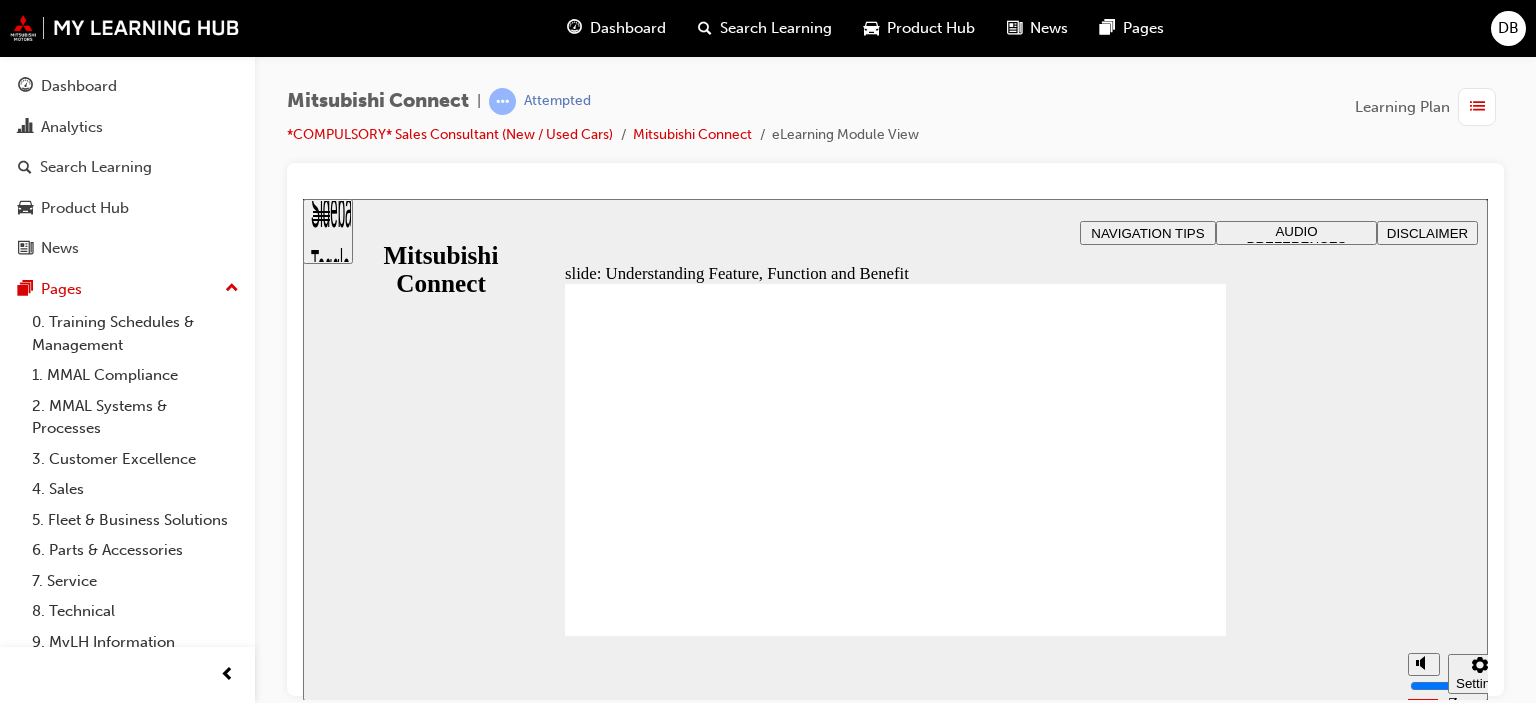 click at bounding box center [895, 841] 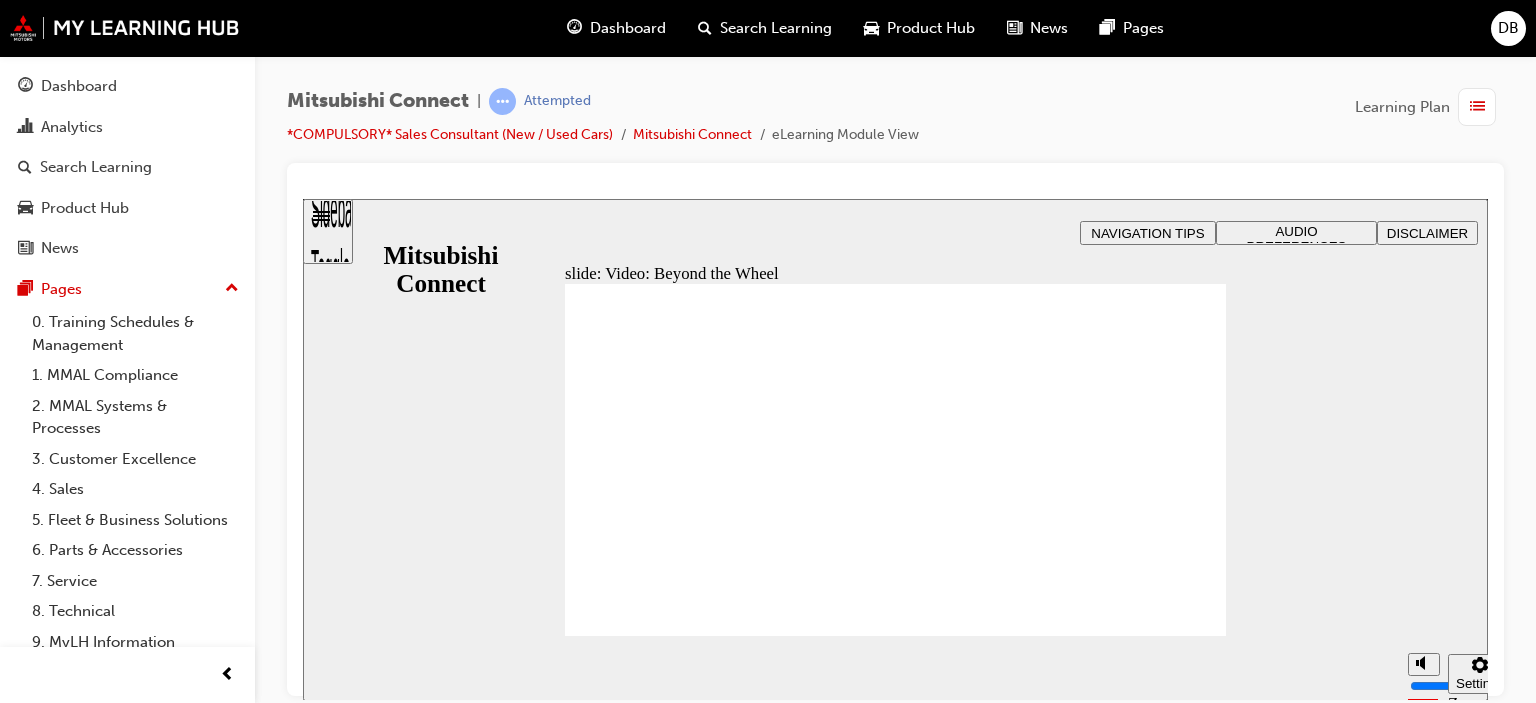 click 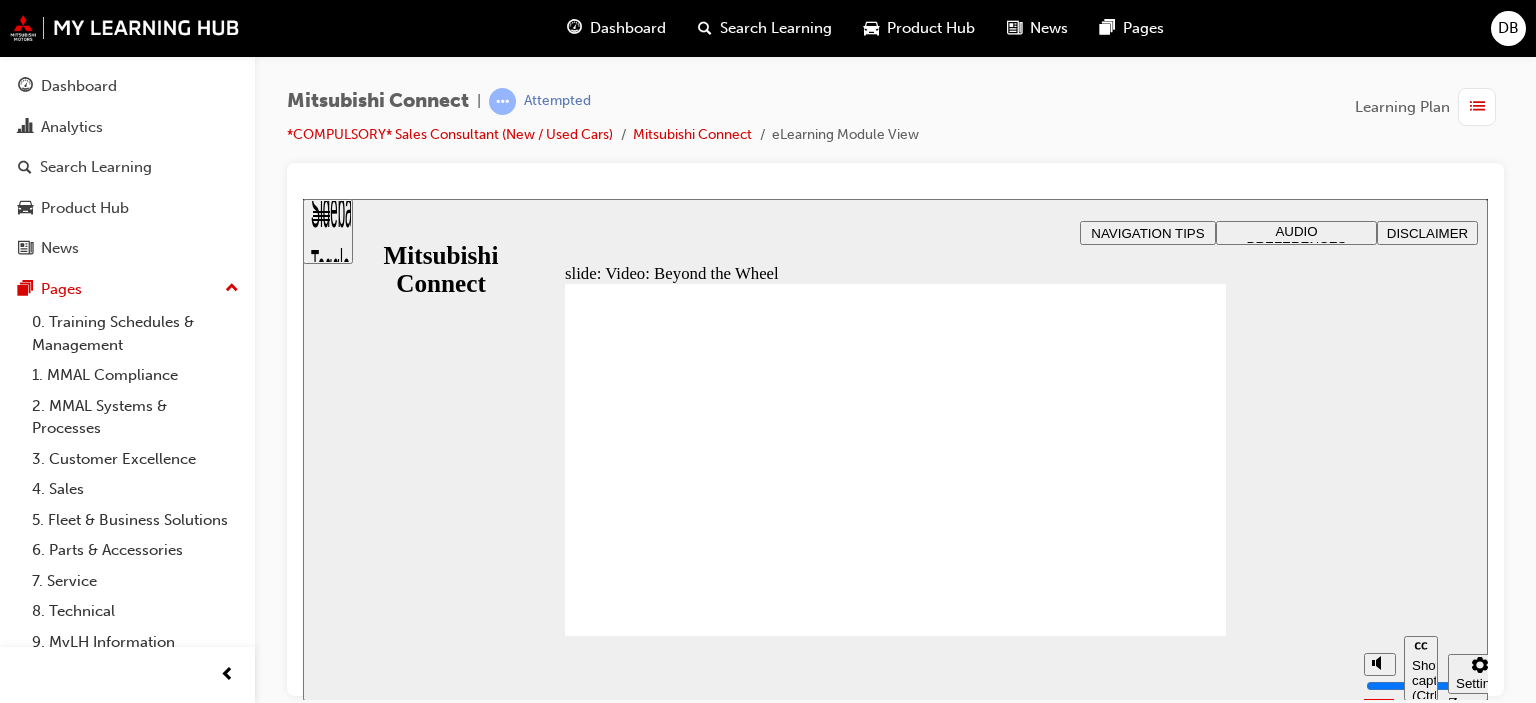 drag, startPoint x: 1320, startPoint y: 627, endPoint x: 1328, endPoint y: 615, distance: 14.422205 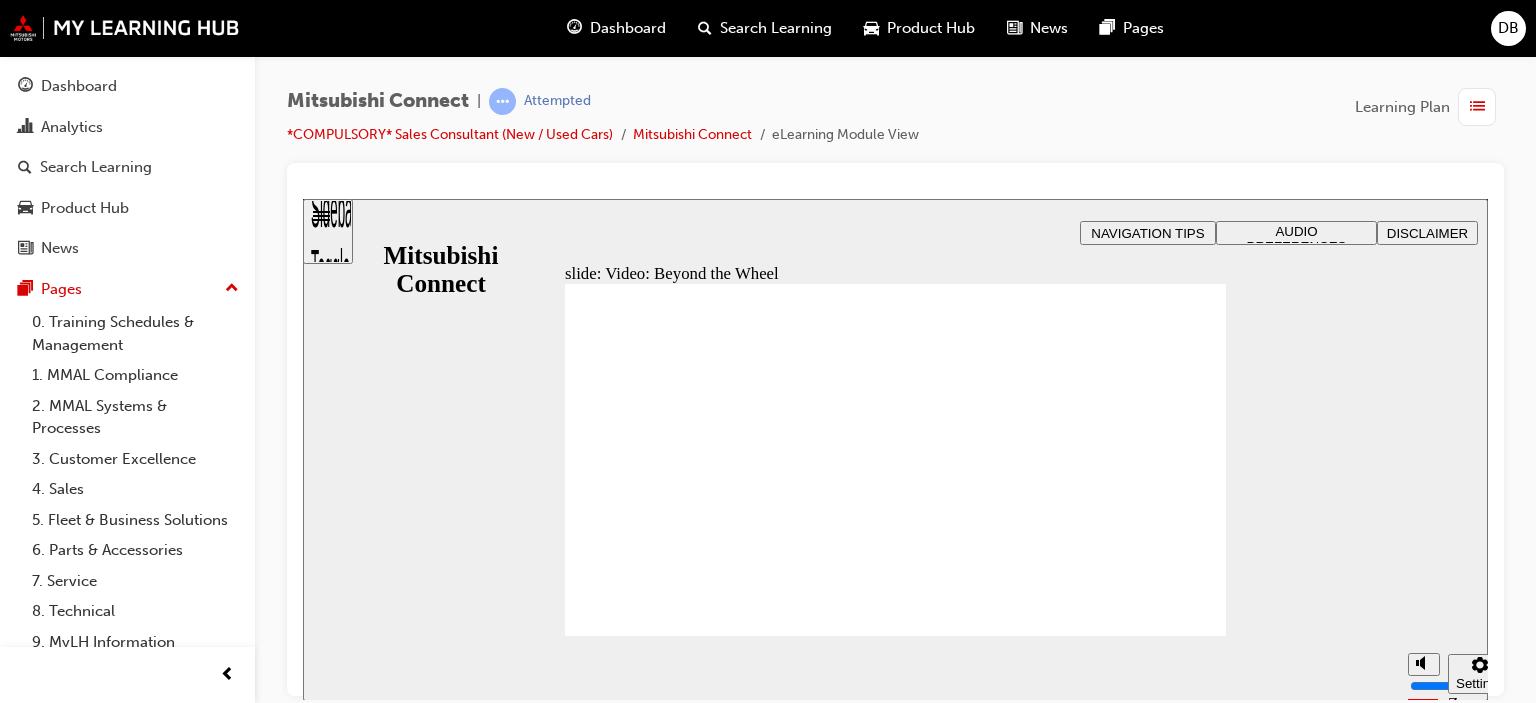 click on "slide: Video: Beyond the Wheel
Rectangle 2 Freeform 2 Oval 1 Oval 1 Oval 1 Rectangle Freeform pause icon 1 Oval 1 pause icon 1 Oval 1 Freeform play icon 2 Oval 1 play icon 2 Oval 2 Freeform CC Oval 2 off CC Oval 1 off Freeform CC Oval 2 on CC Oval 1 on Rectangle 1 B N Rectangle 2 Rectangle 3 Video:  Beyond the Wheel Rectangle 1 This short video highlights how Mitsubishi Connect can transform your customers’ experience. Rectangle 1 play icon 2 replay icon 1 Oval 1 replay icon 1 Oval 1 Replay play icon 2 Oval 1 play icon 1 Oval 1 Play Click  play  to  watch the video. You must watch the video all the way to the end to be able to continue. Oval Oval 1 lock icon 1 Oval 1 tick icon 1 Rectangle 2 Back Back Rectangle 1 Oval 1 Back Rectangle 1 Rectangle 2 Next Next Rectangle 1 Oval 1 Next Rectangle 1  Click  Next  to continue. Oval 3 N B This short video highlights how Mitsubishi Connect can transform your customers’ experience. Video:  Beyond the Wheel Replay Click  play  to  Play  Click  Next  Back Back" at bounding box center [895, 449] 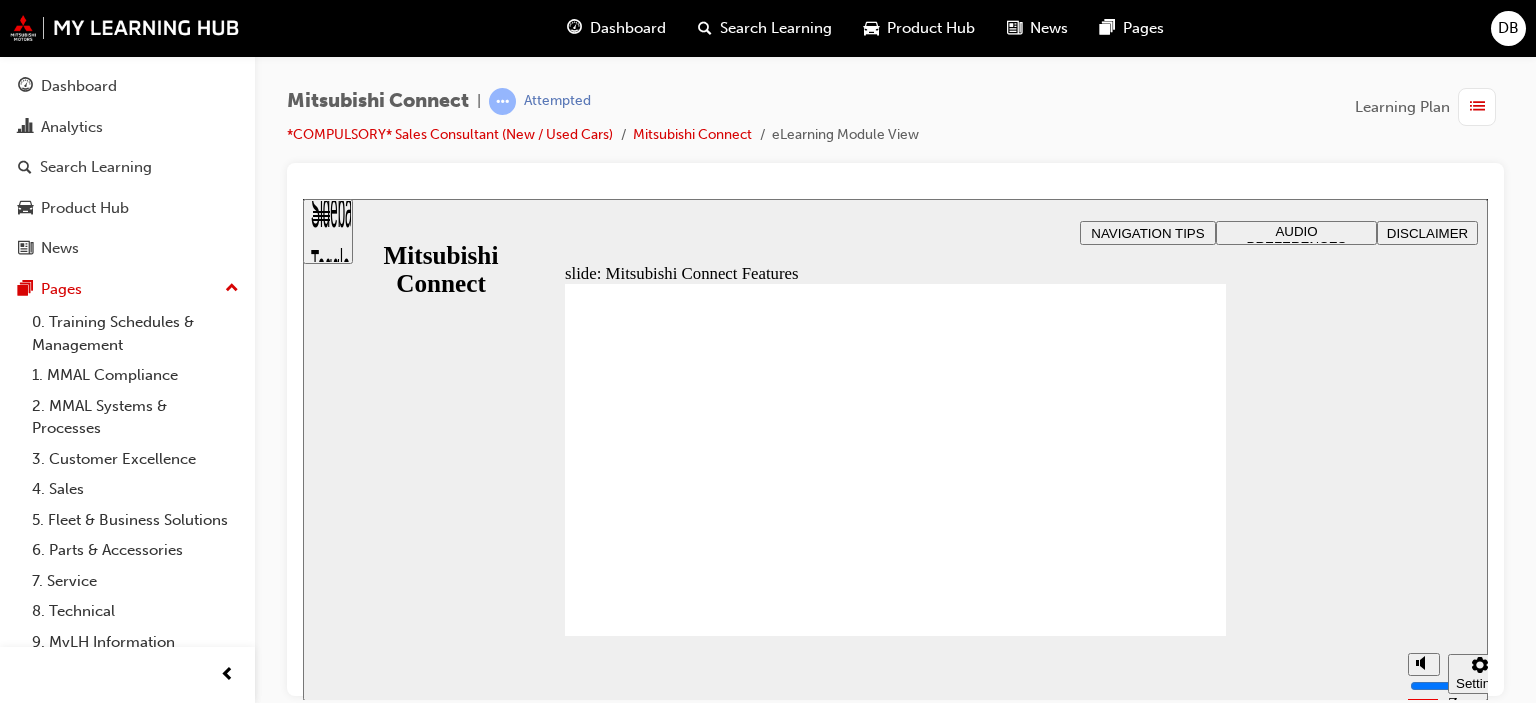 click 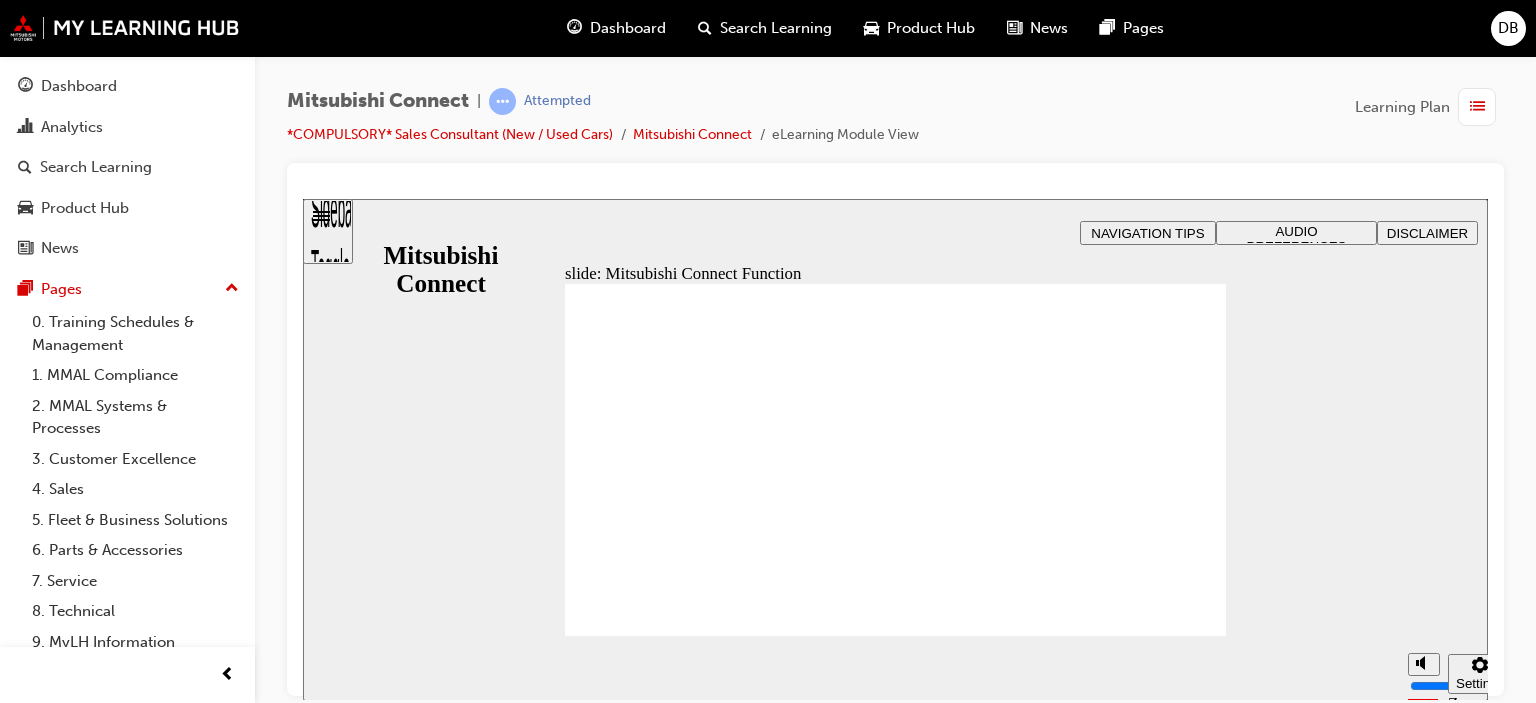 click at bounding box center (895, 841) 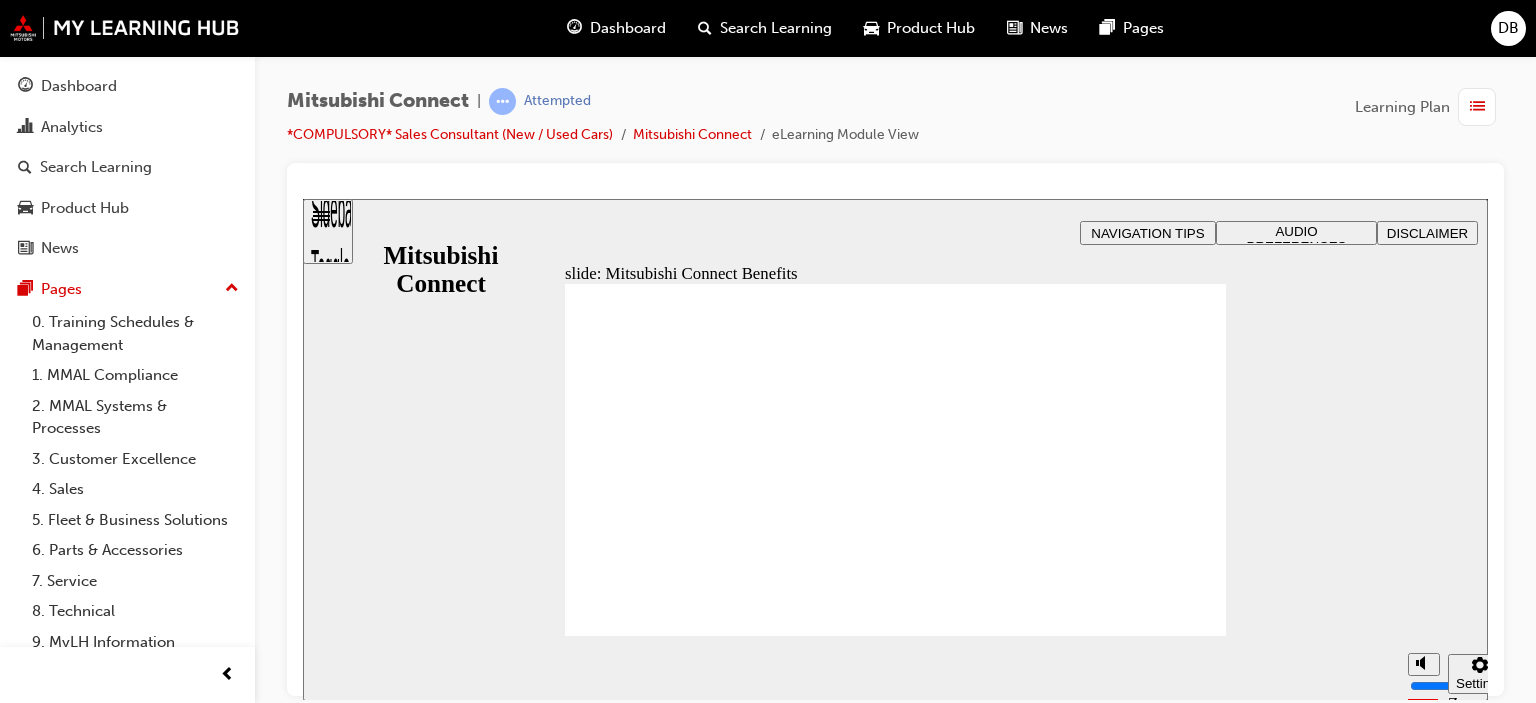 click 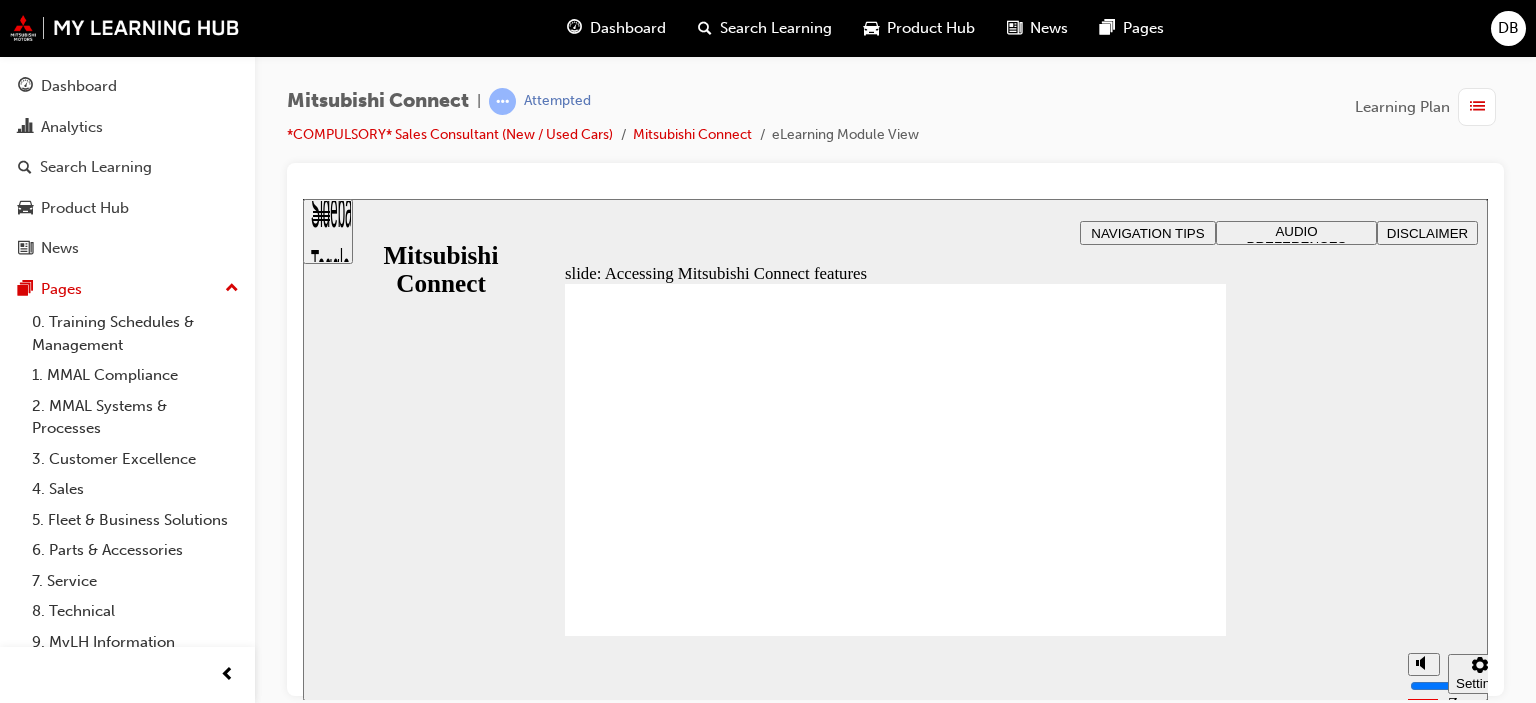 click 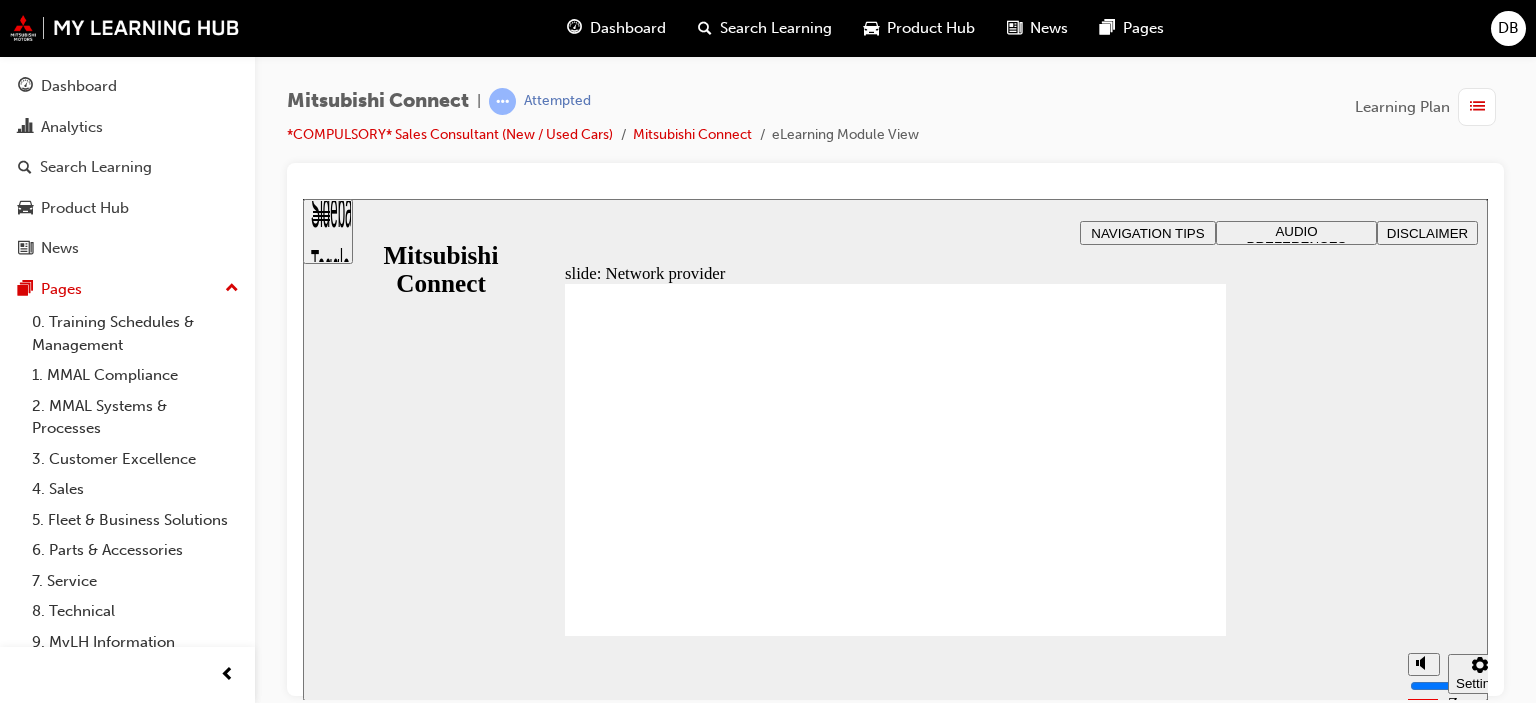 click 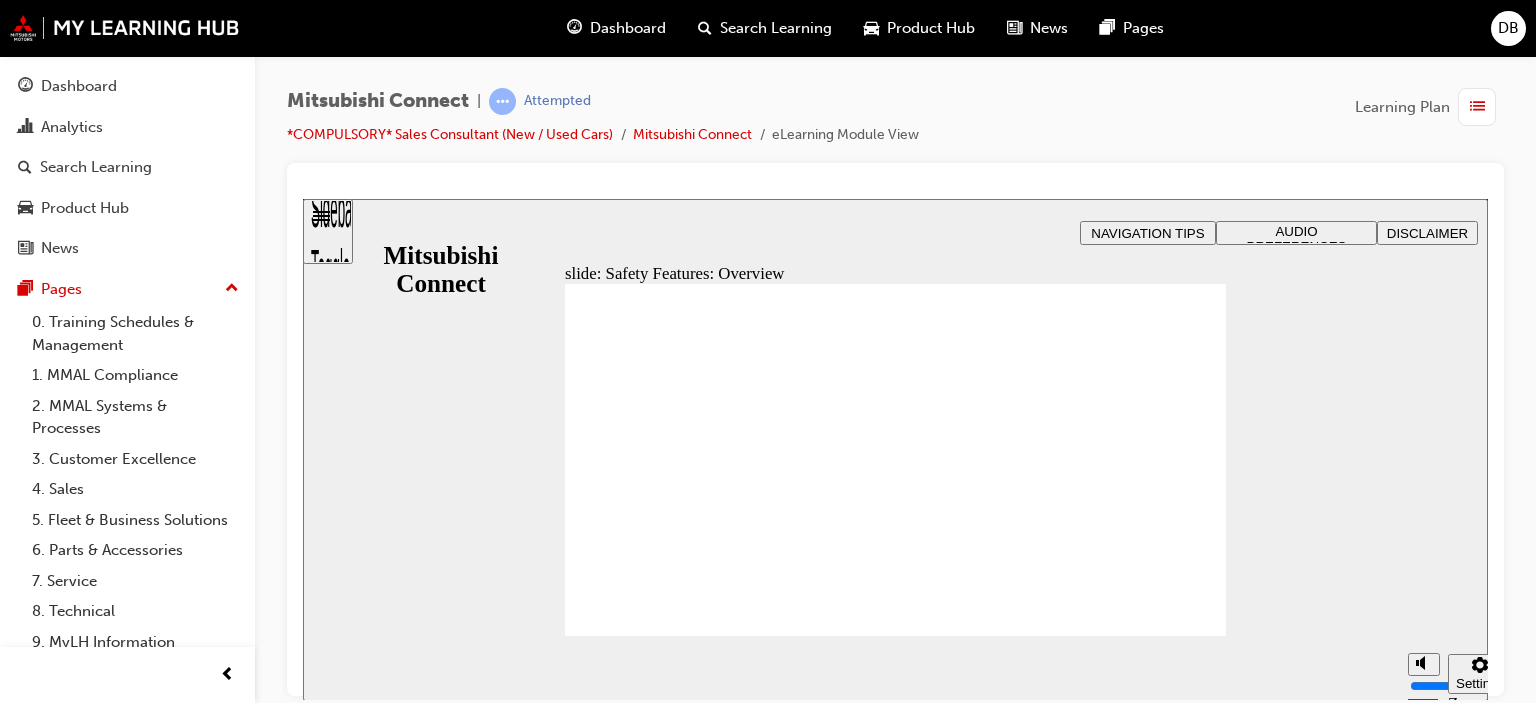 click 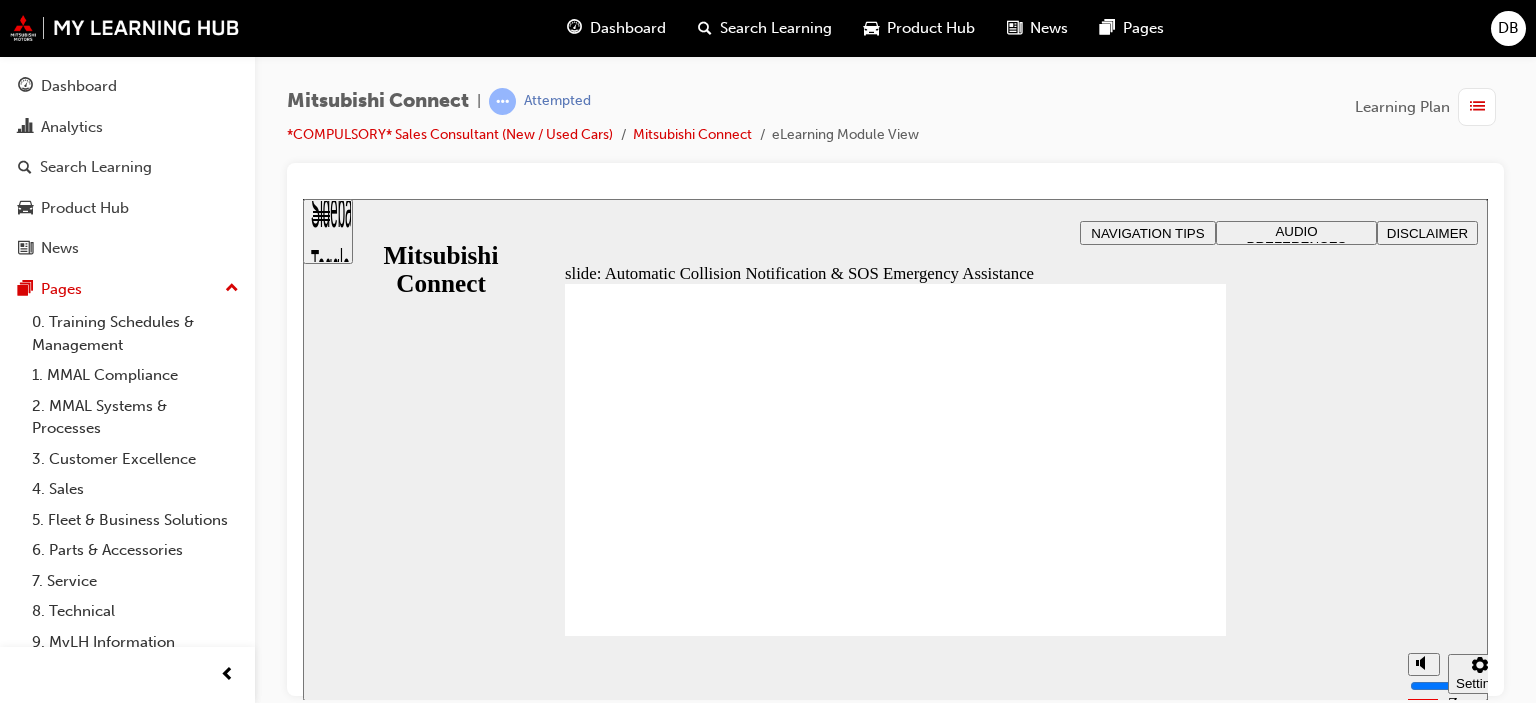 click 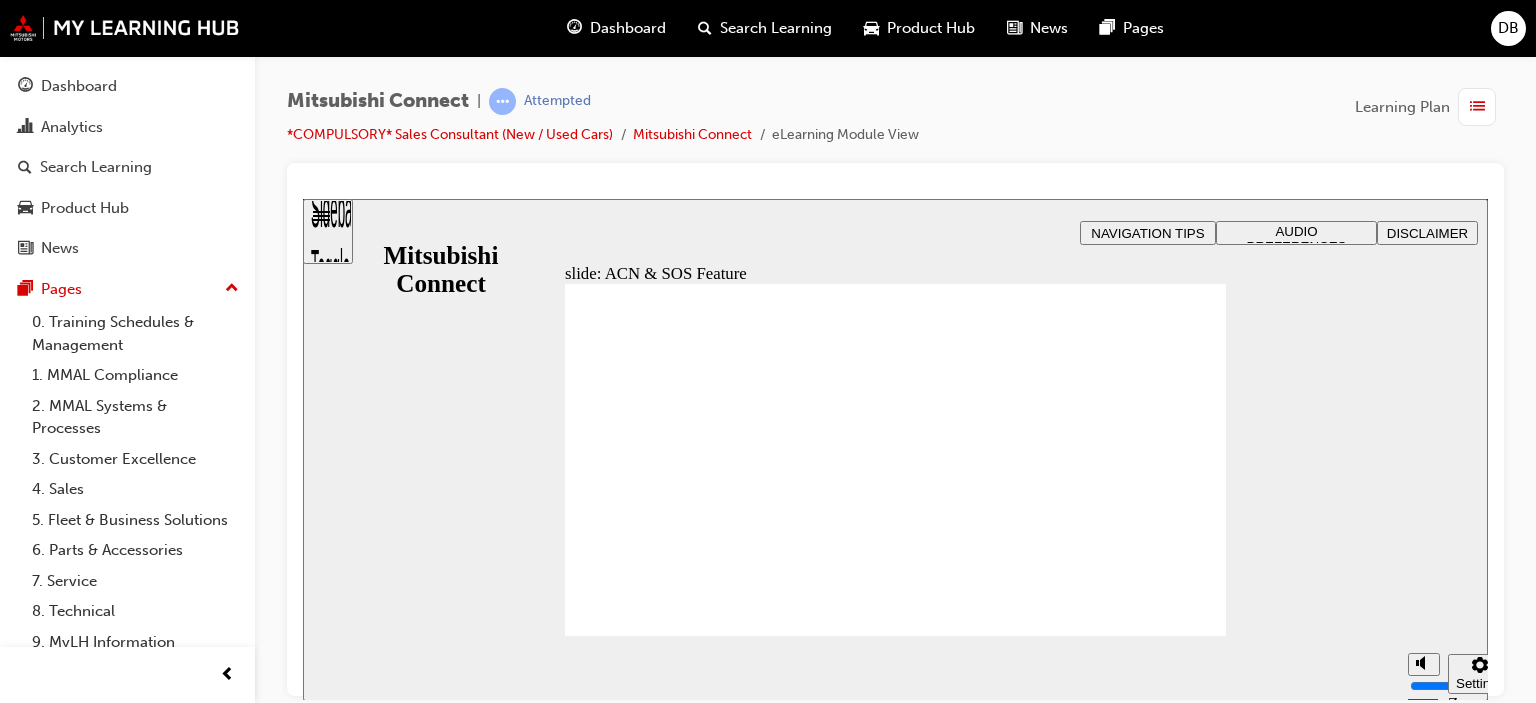 click 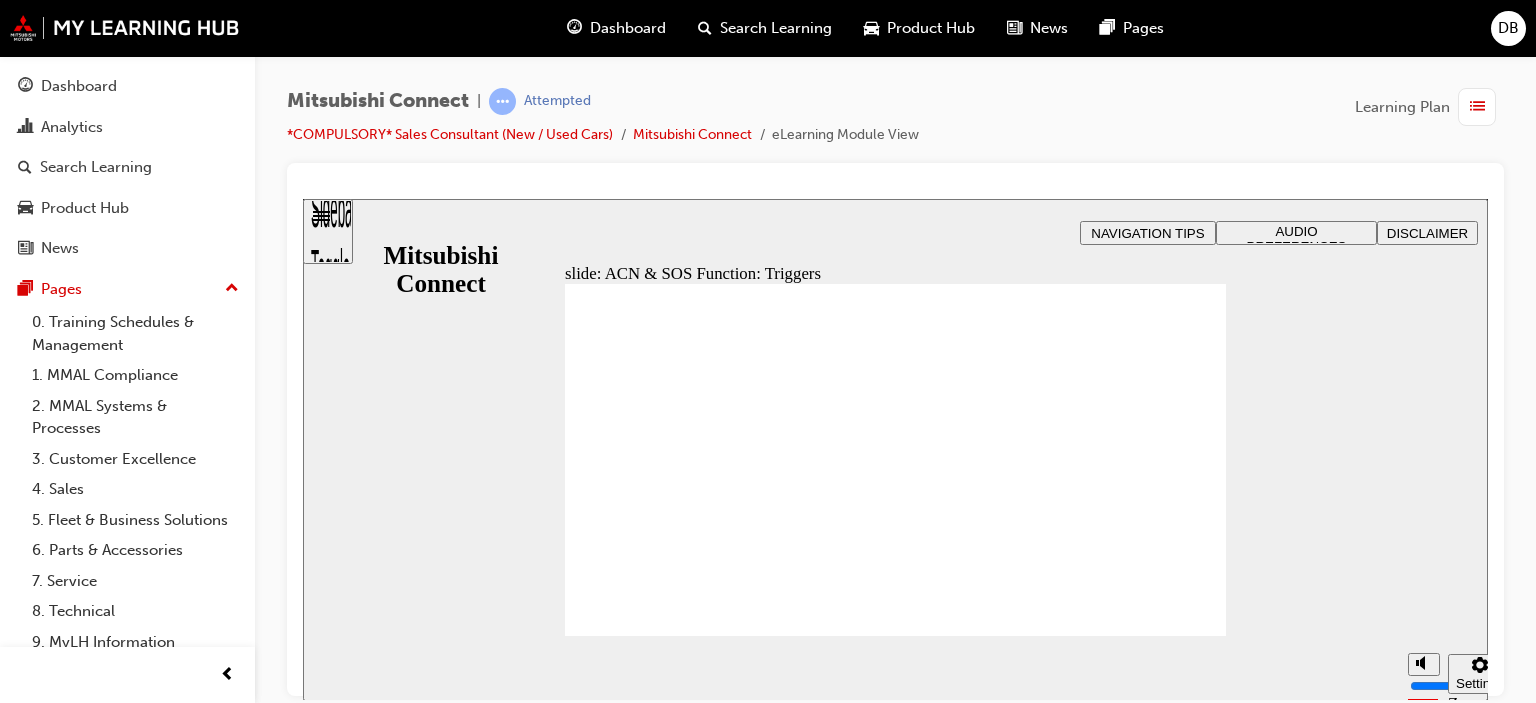click 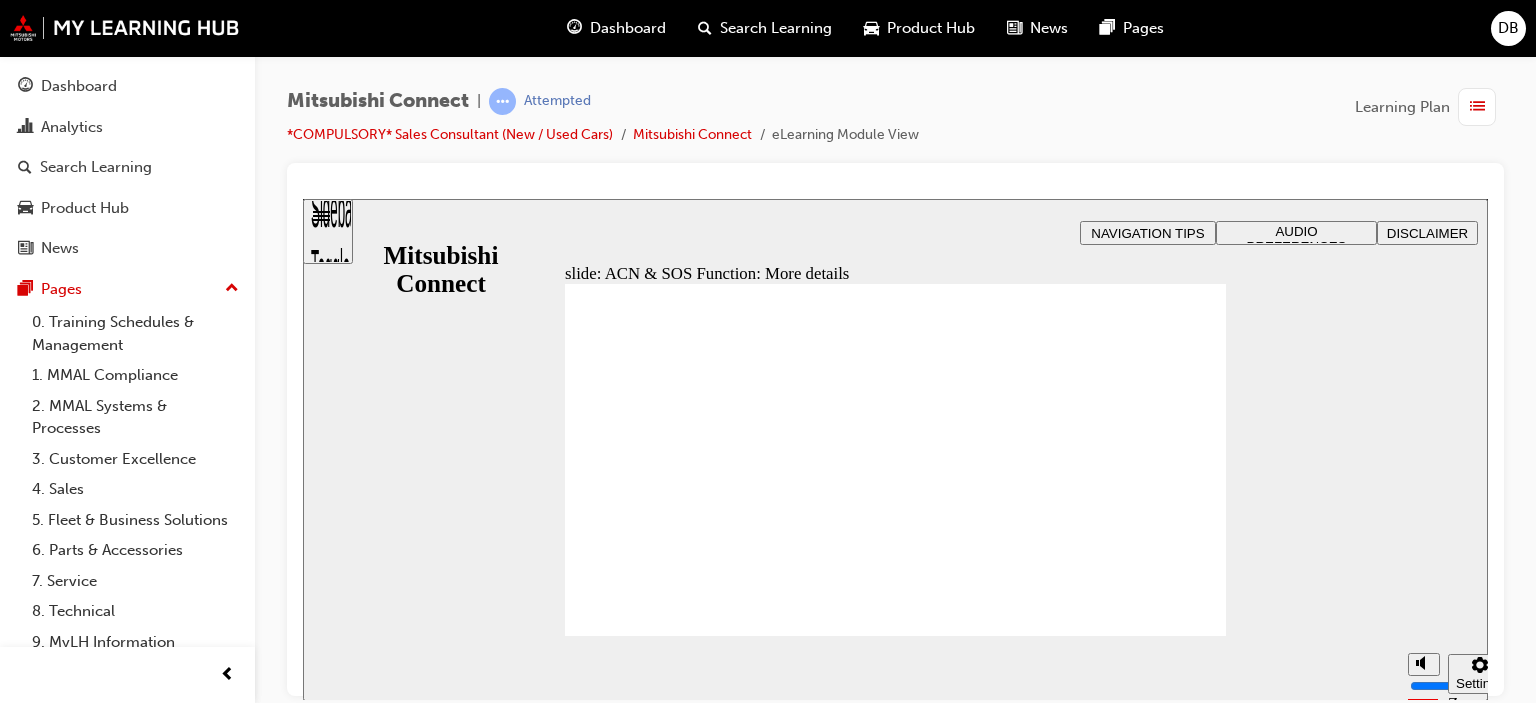 click 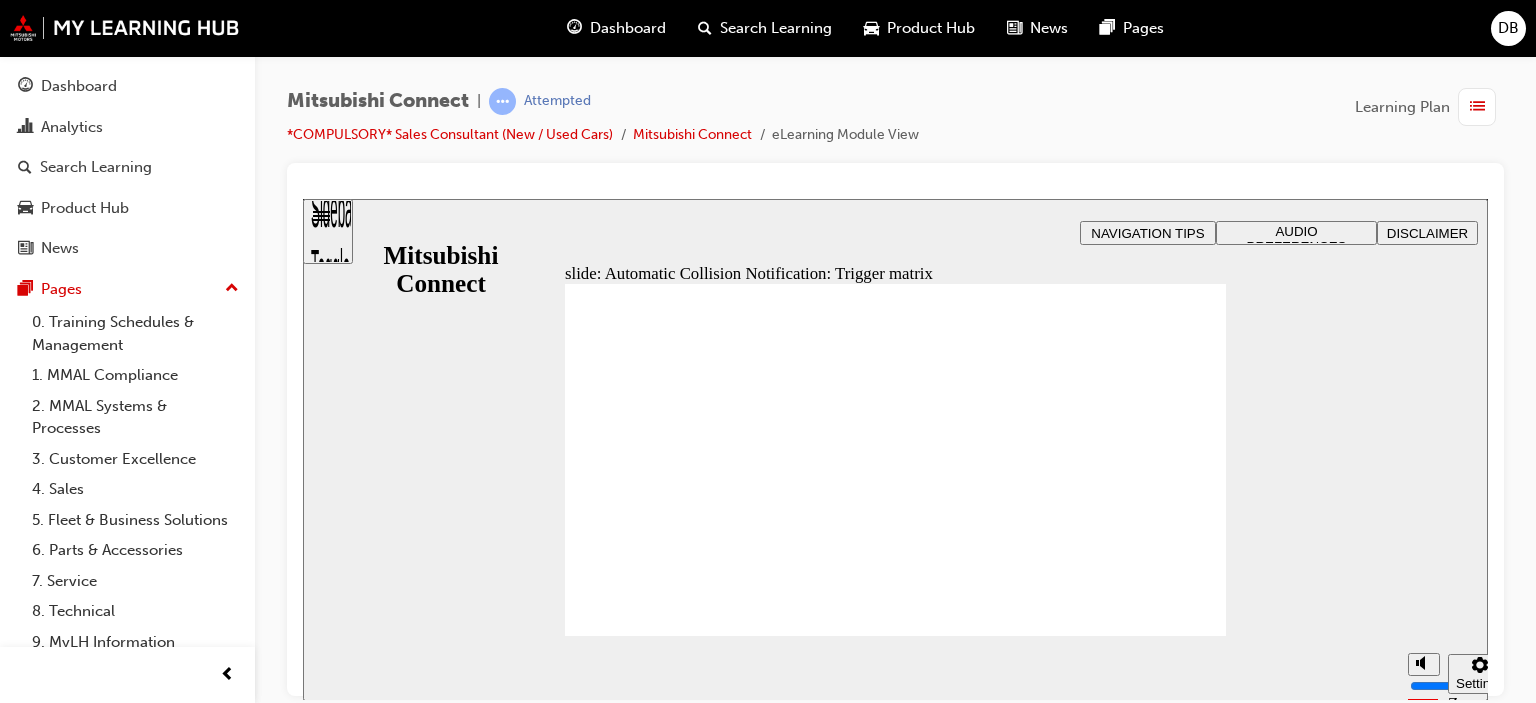 drag, startPoint x: 1036, startPoint y: 483, endPoint x: 1140, endPoint y: 493, distance: 104.47966 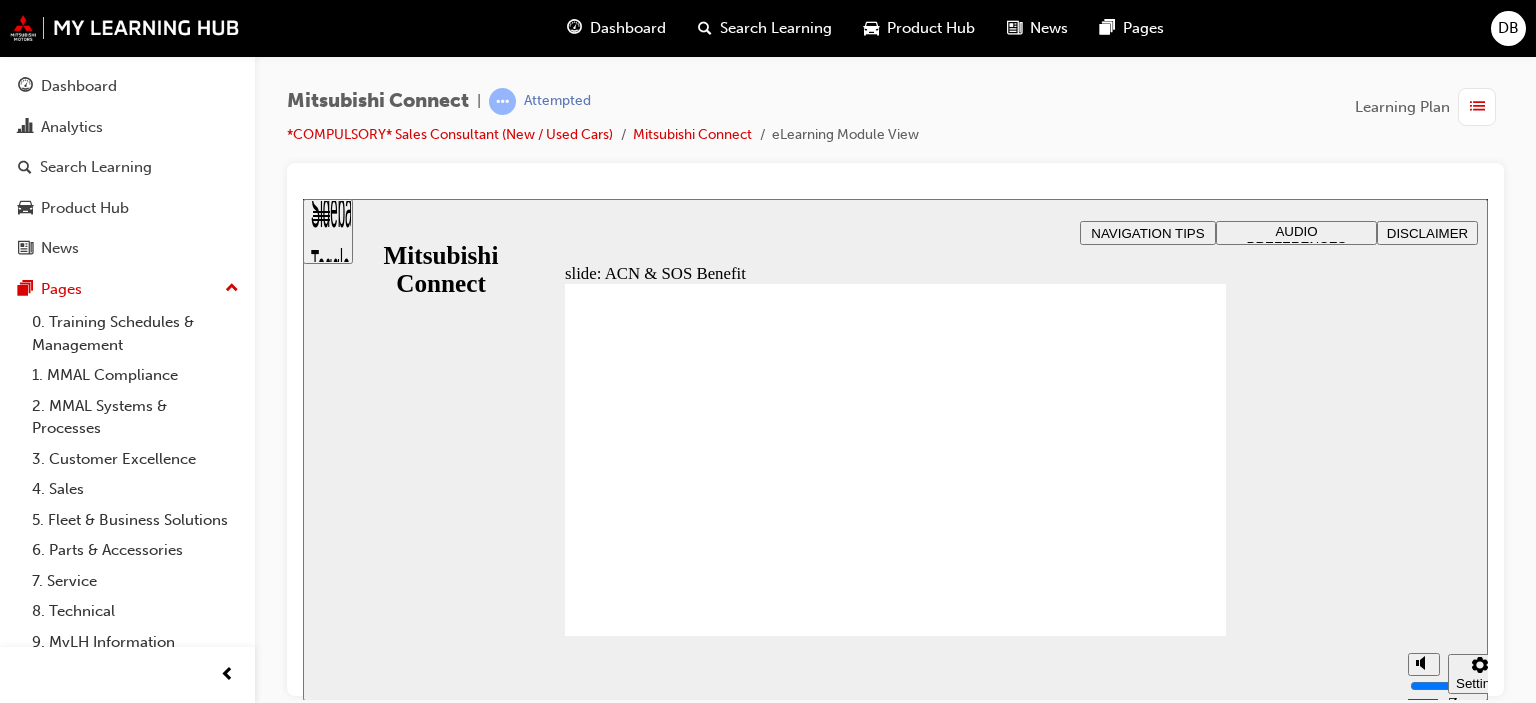 click 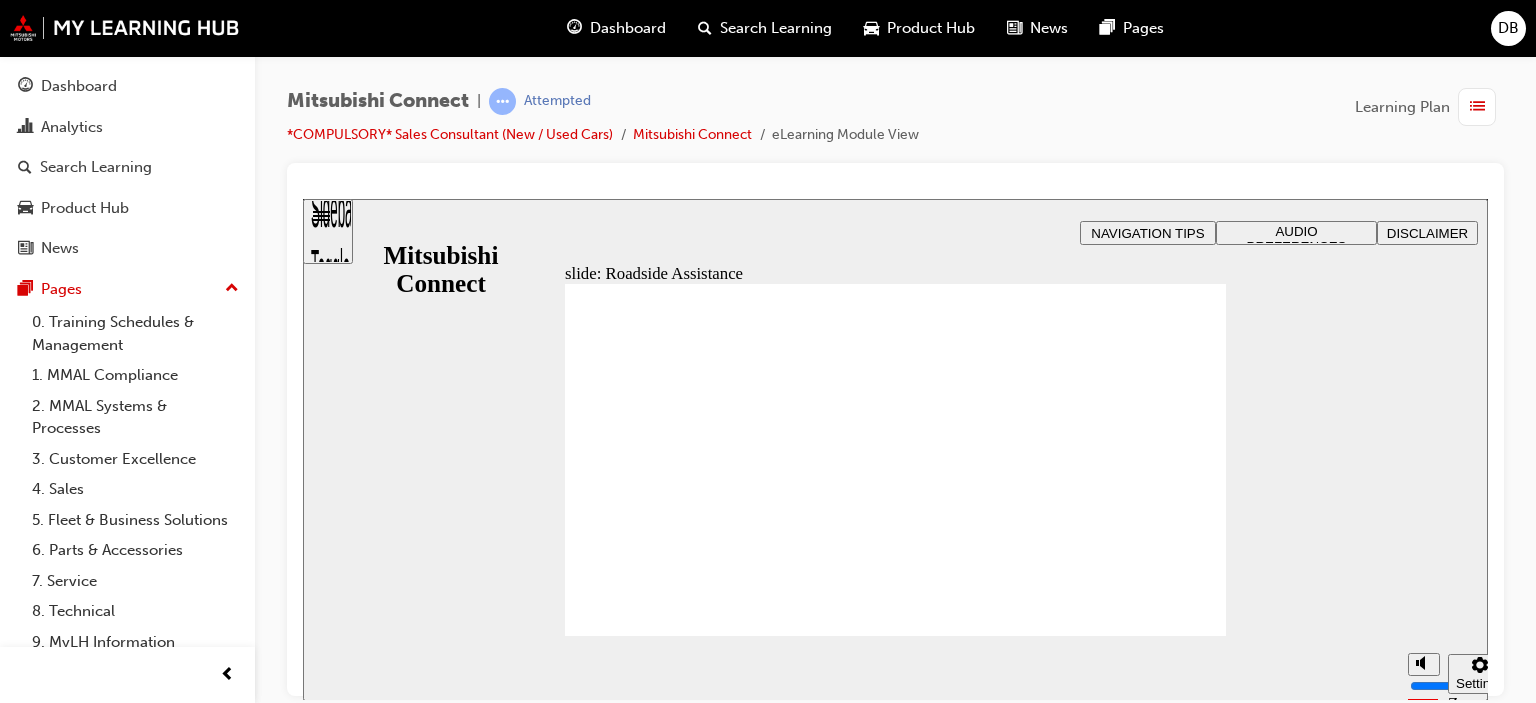 click 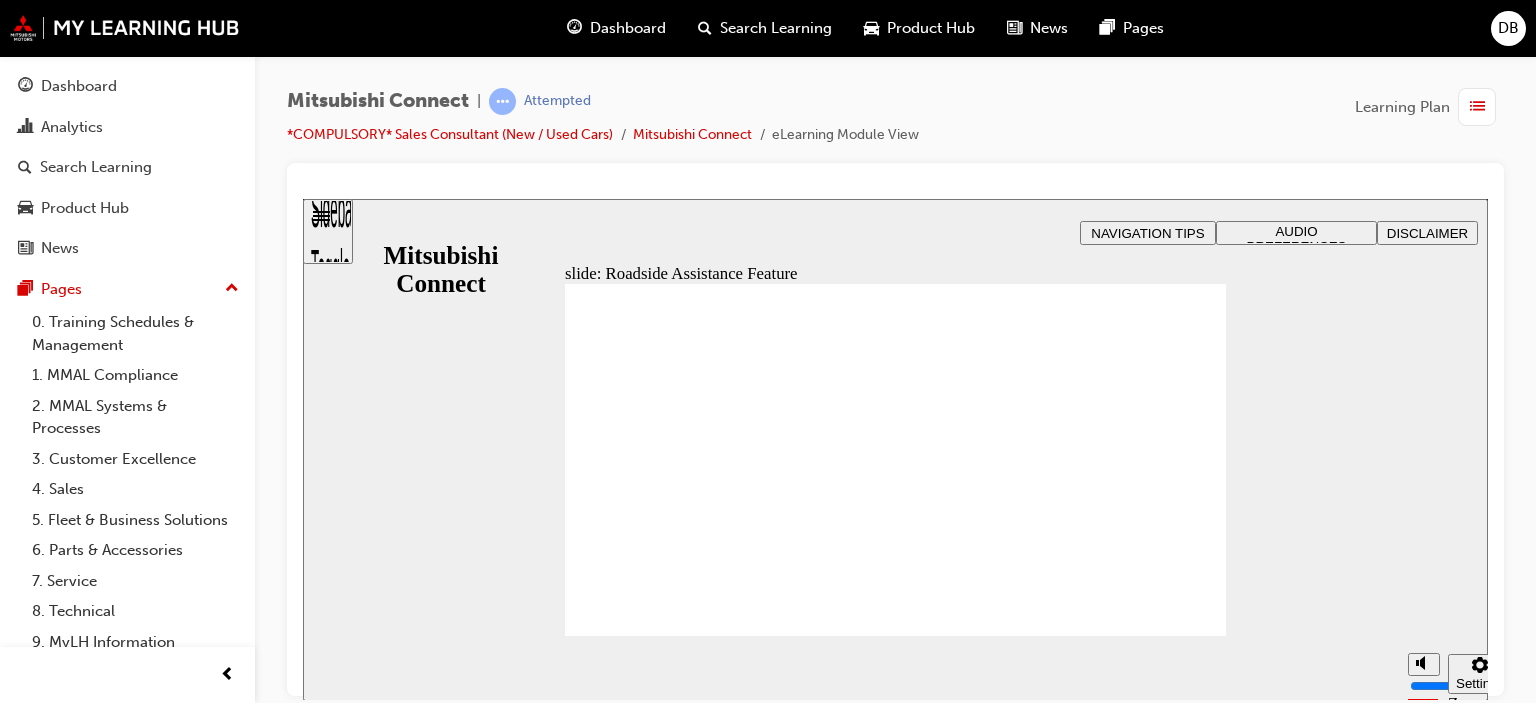 click 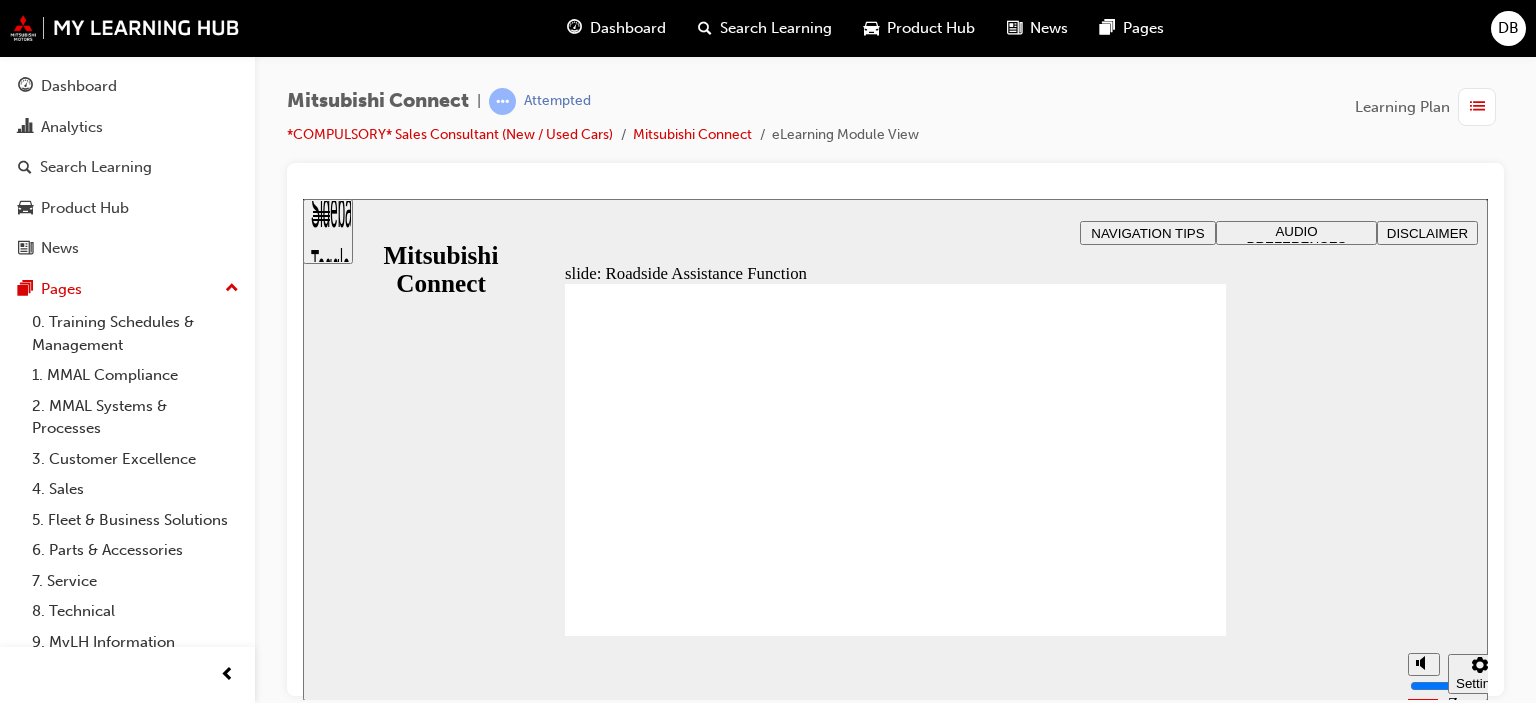 click 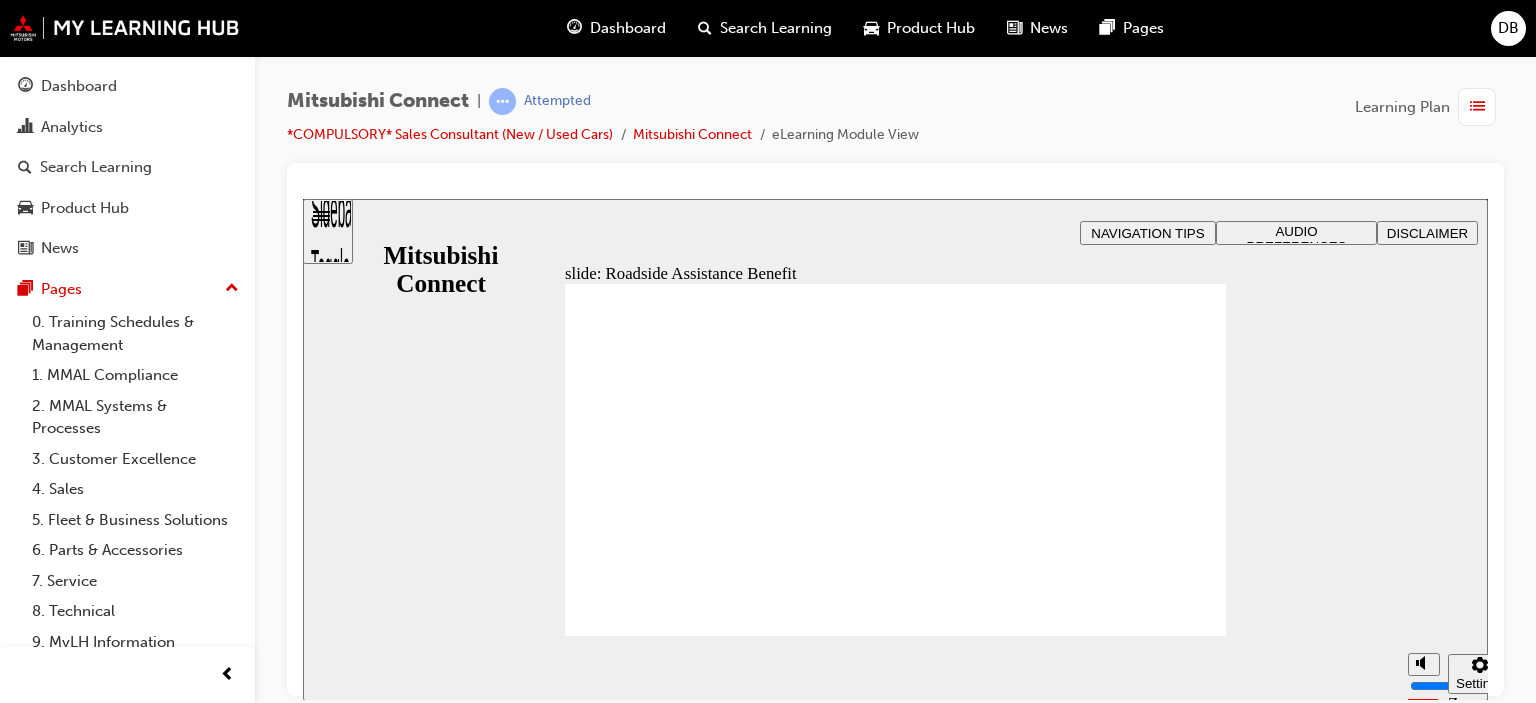 click 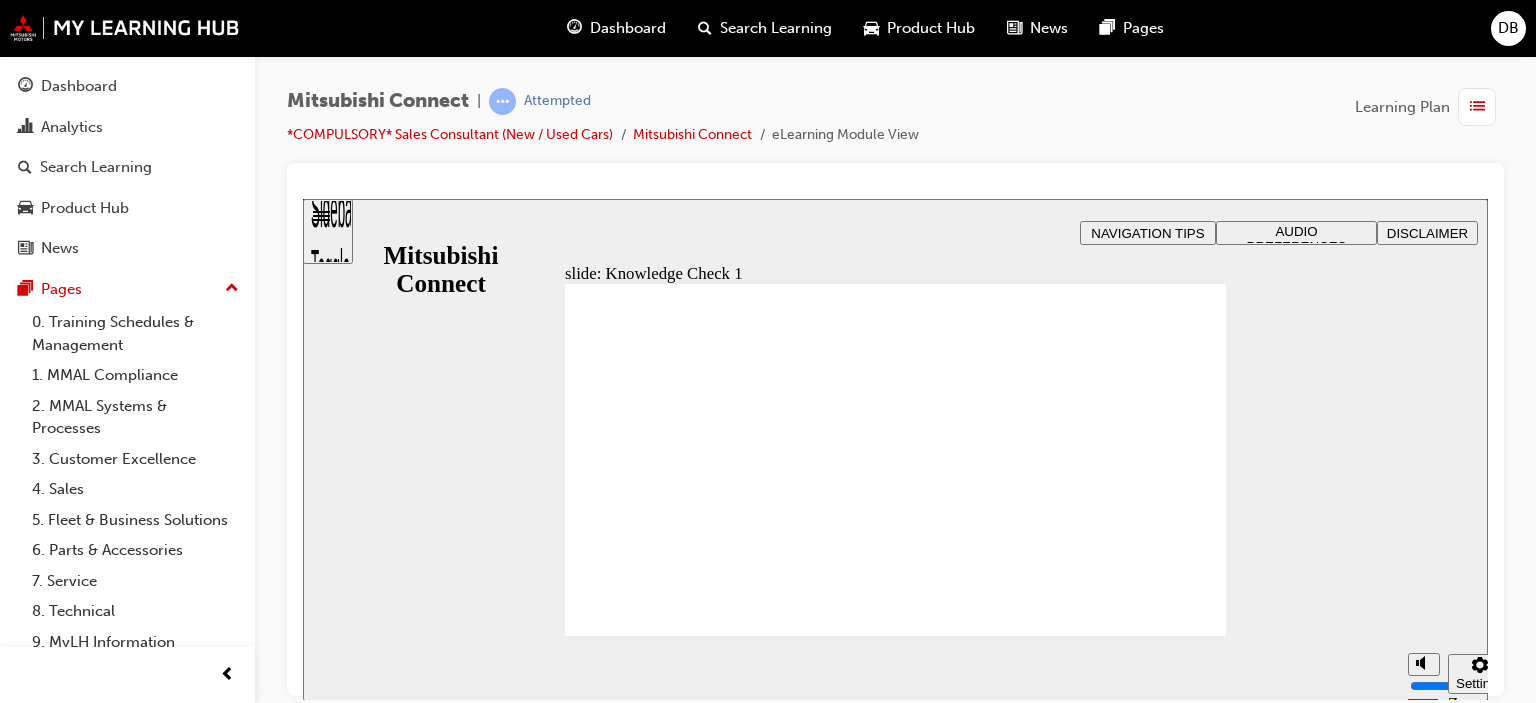 checkbox on "true" 